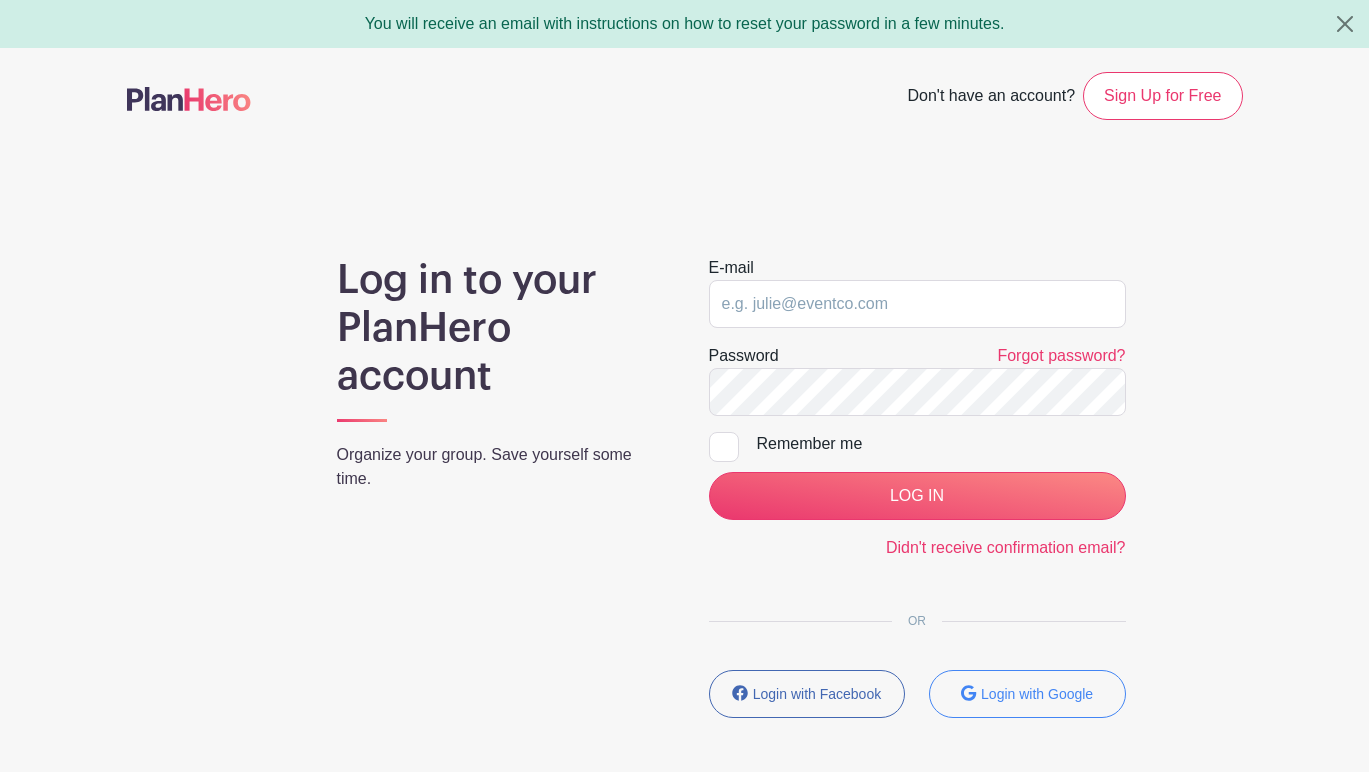 scroll, scrollTop: 0, scrollLeft: 0, axis: both 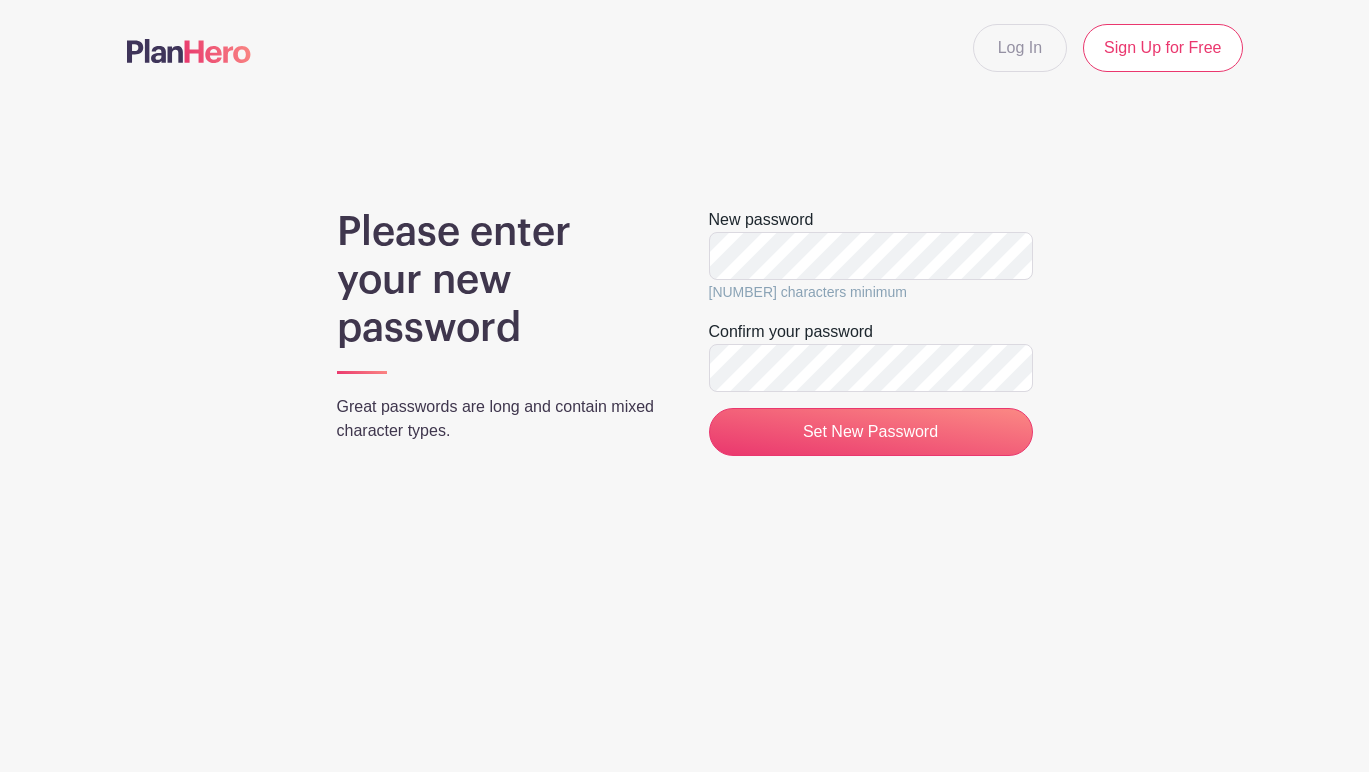 click on "Please enter your new password
Great passwords are long and contain mixed character types.
New password
8 characters minimum
Confirm your password
Set New Password" at bounding box center (685, 340) 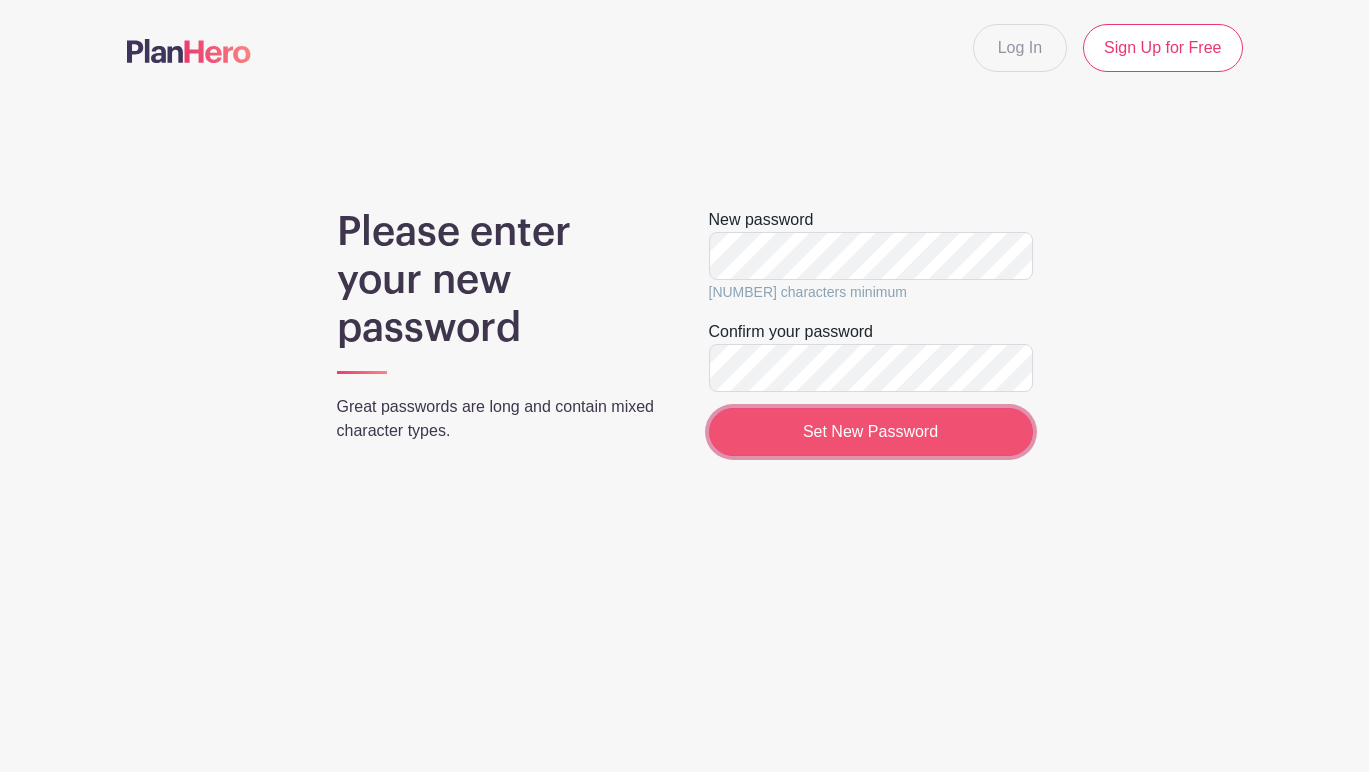 click on "Set New Password" at bounding box center (871, 432) 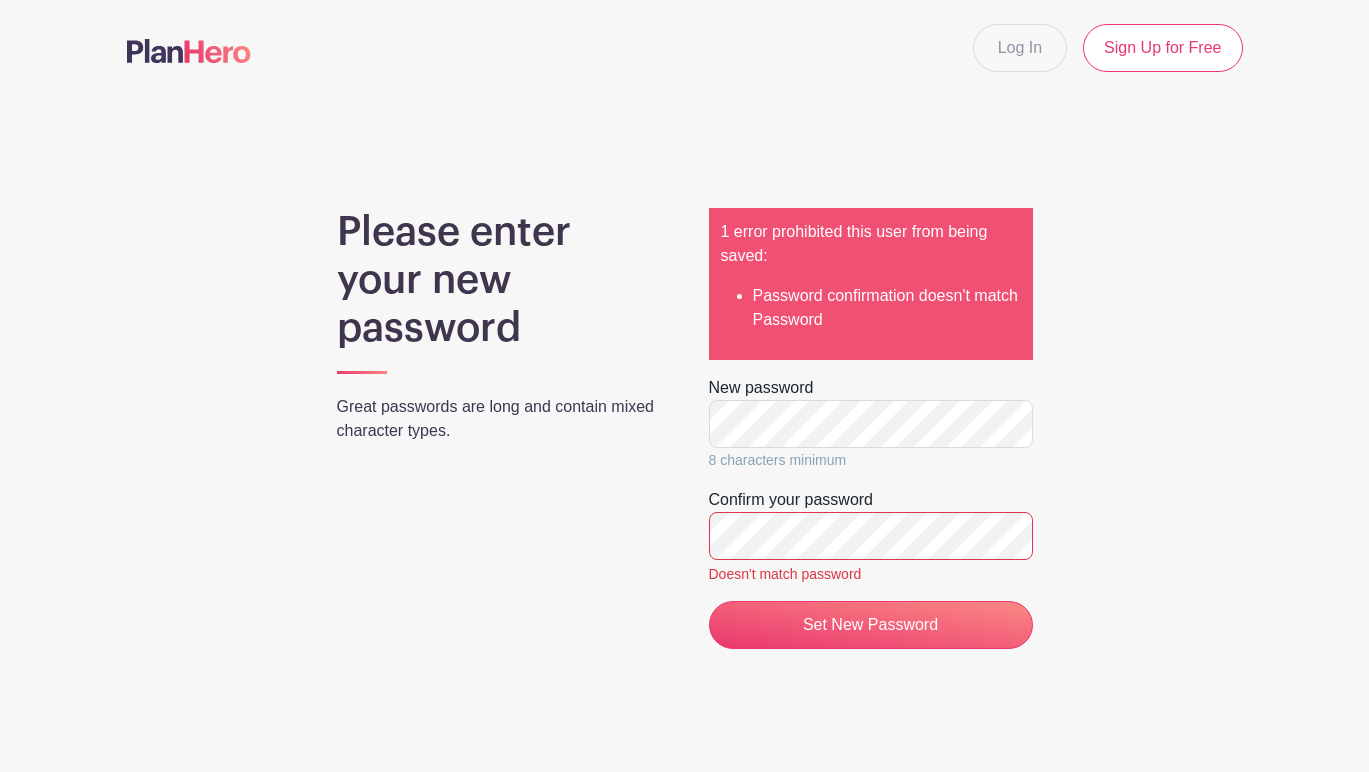scroll, scrollTop: 0, scrollLeft: 0, axis: both 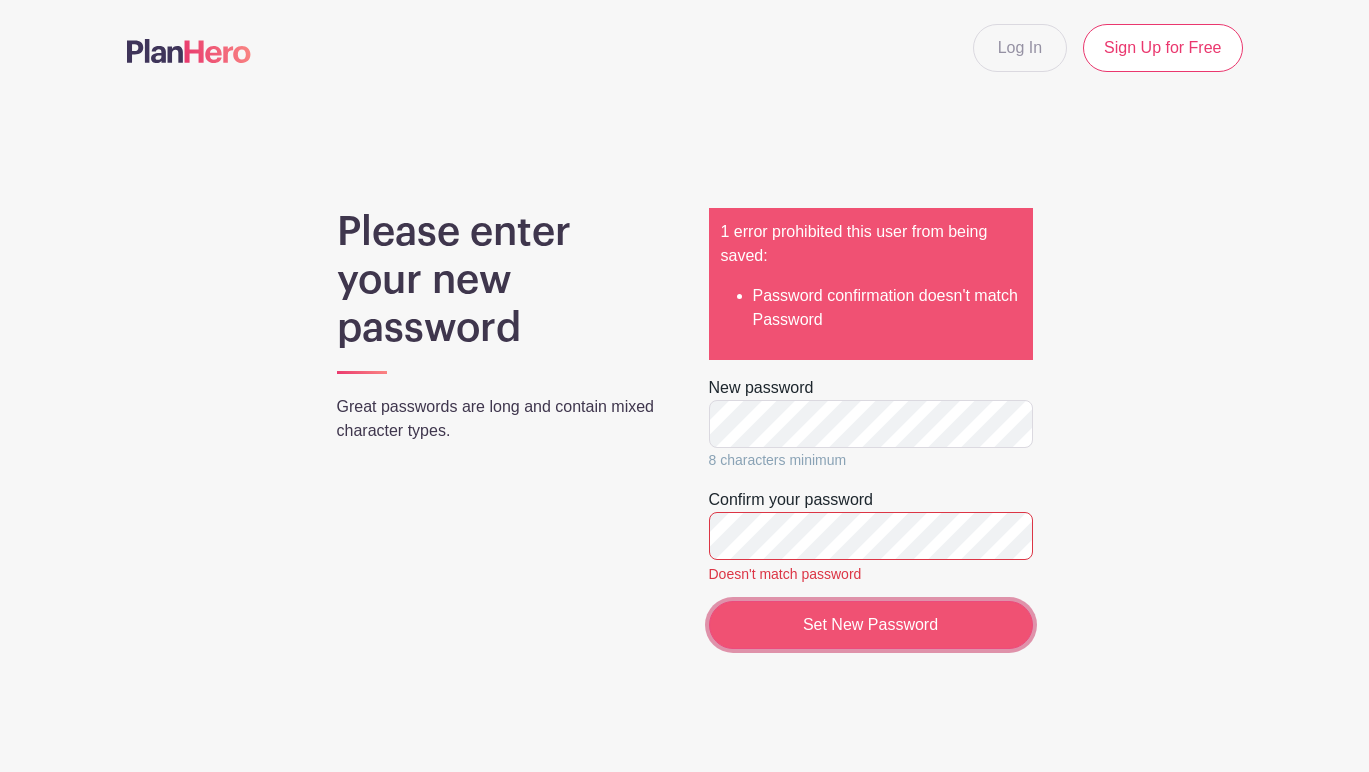 click on "Set New Password" at bounding box center (871, 625) 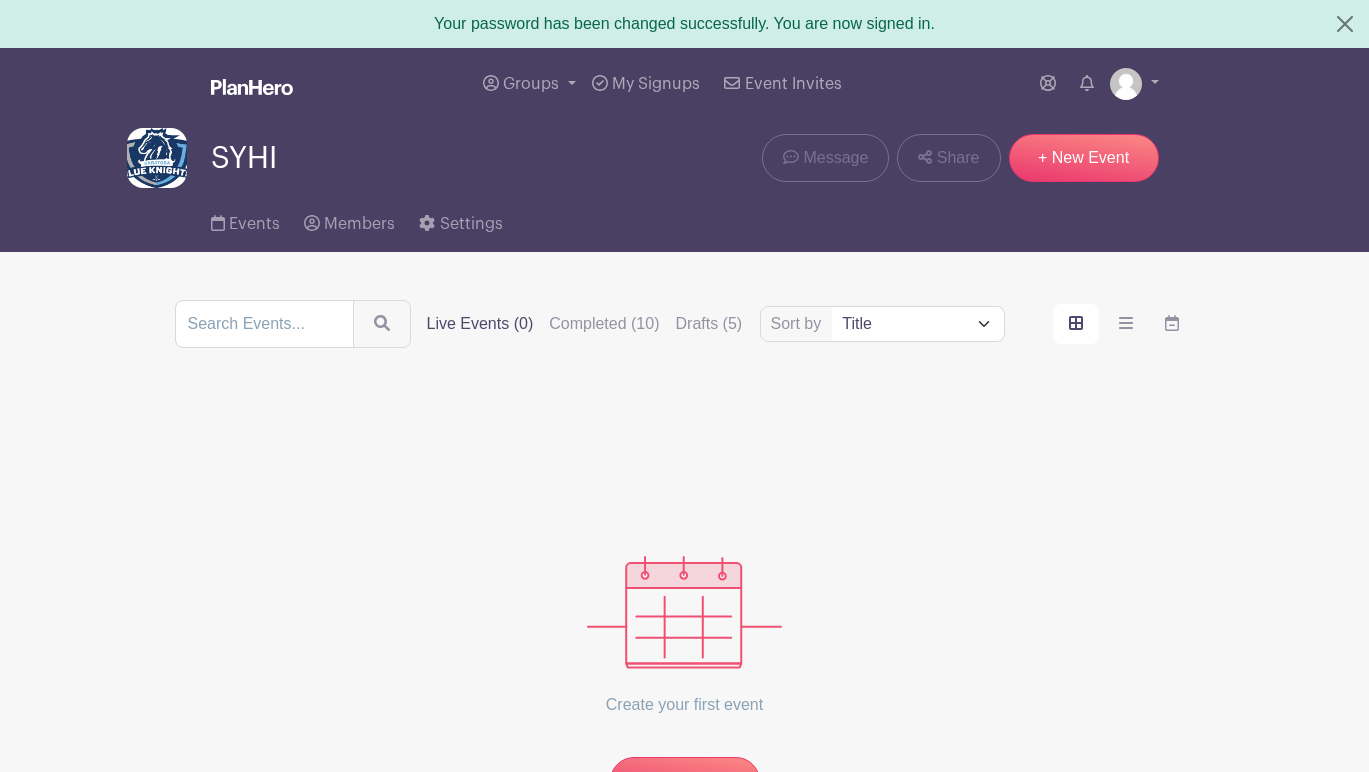 scroll, scrollTop: 0, scrollLeft: 0, axis: both 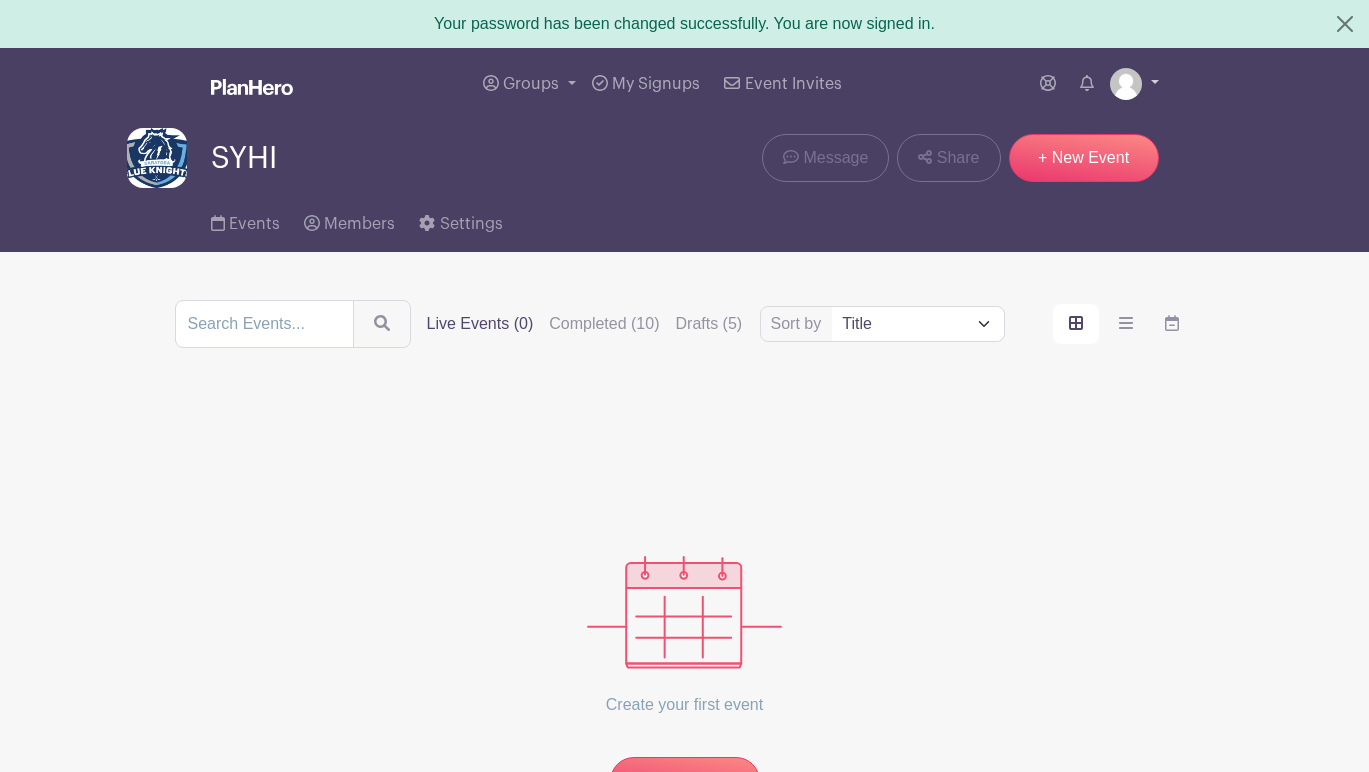 click at bounding box center [1126, 84] 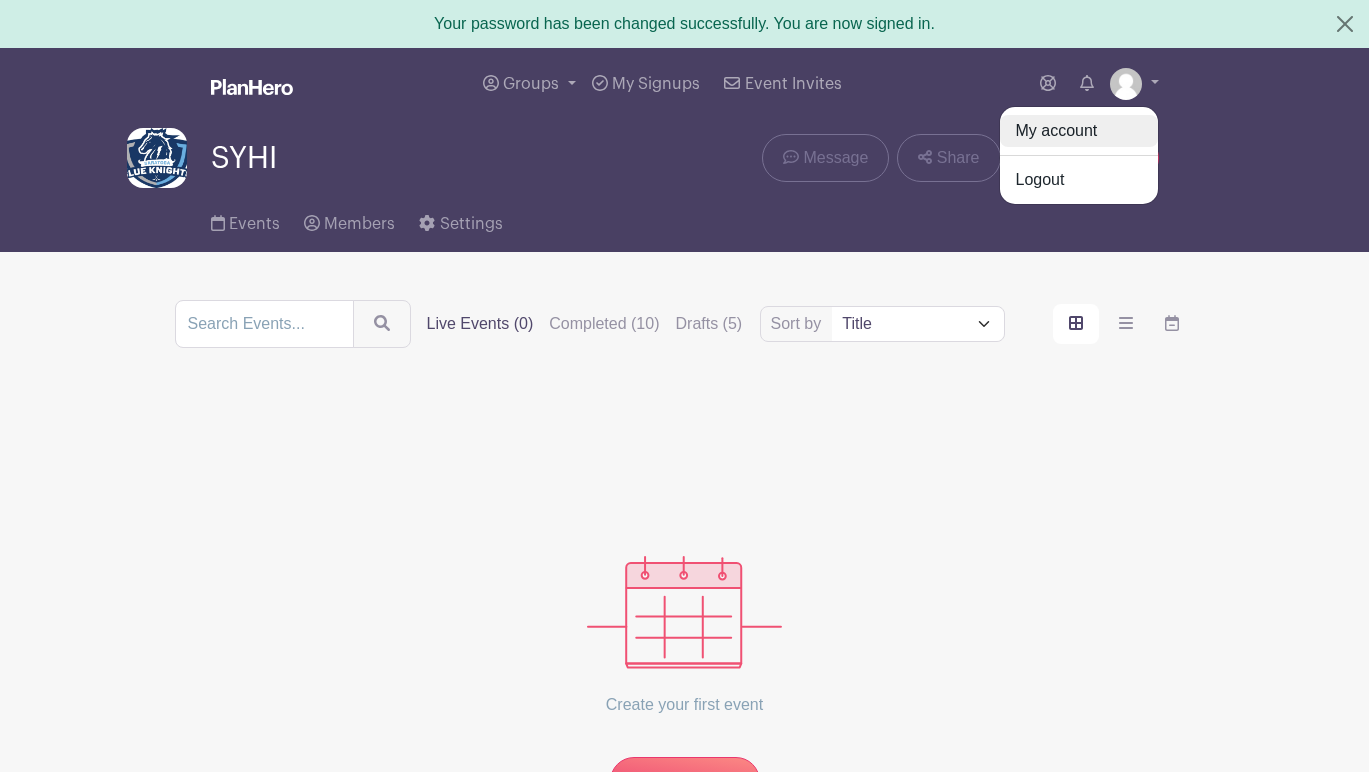 click on "My account" at bounding box center (1079, 131) 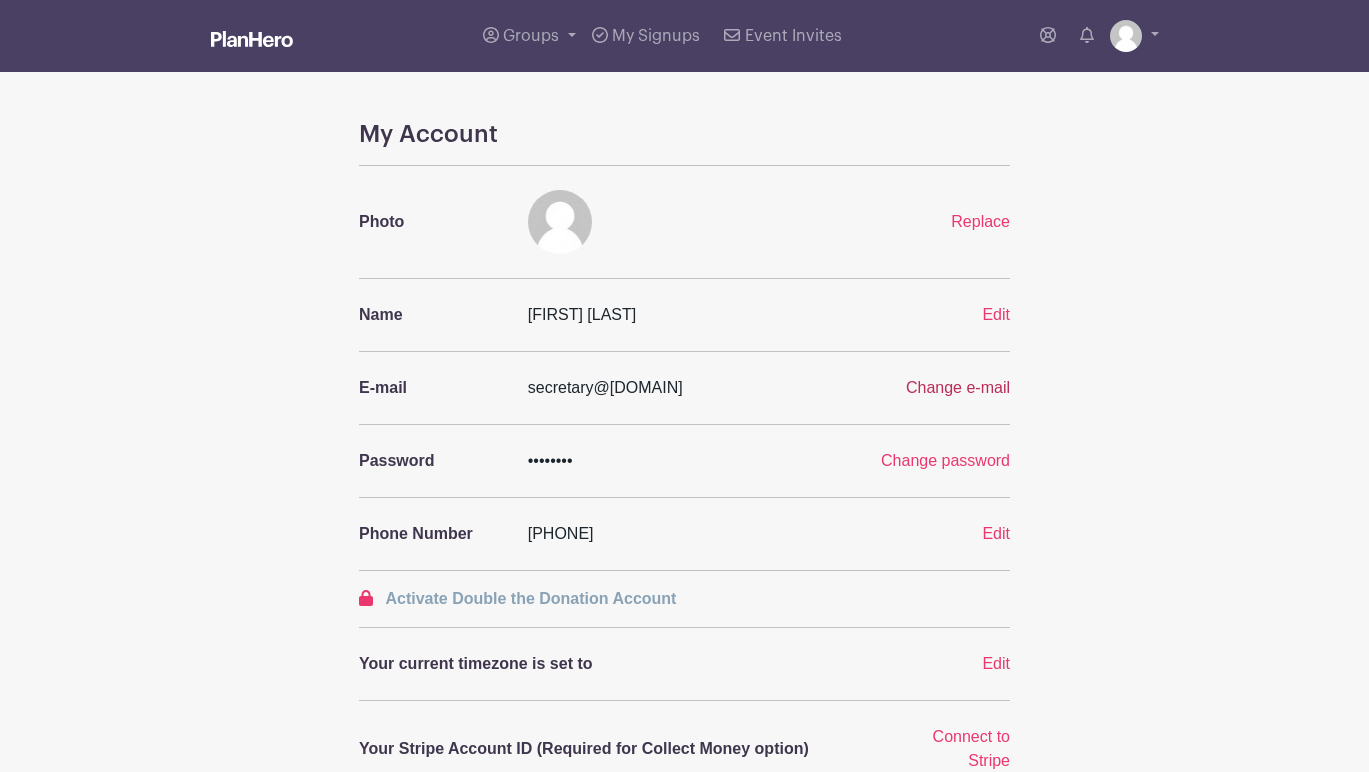 click on "Change e-mail" at bounding box center [958, 387] 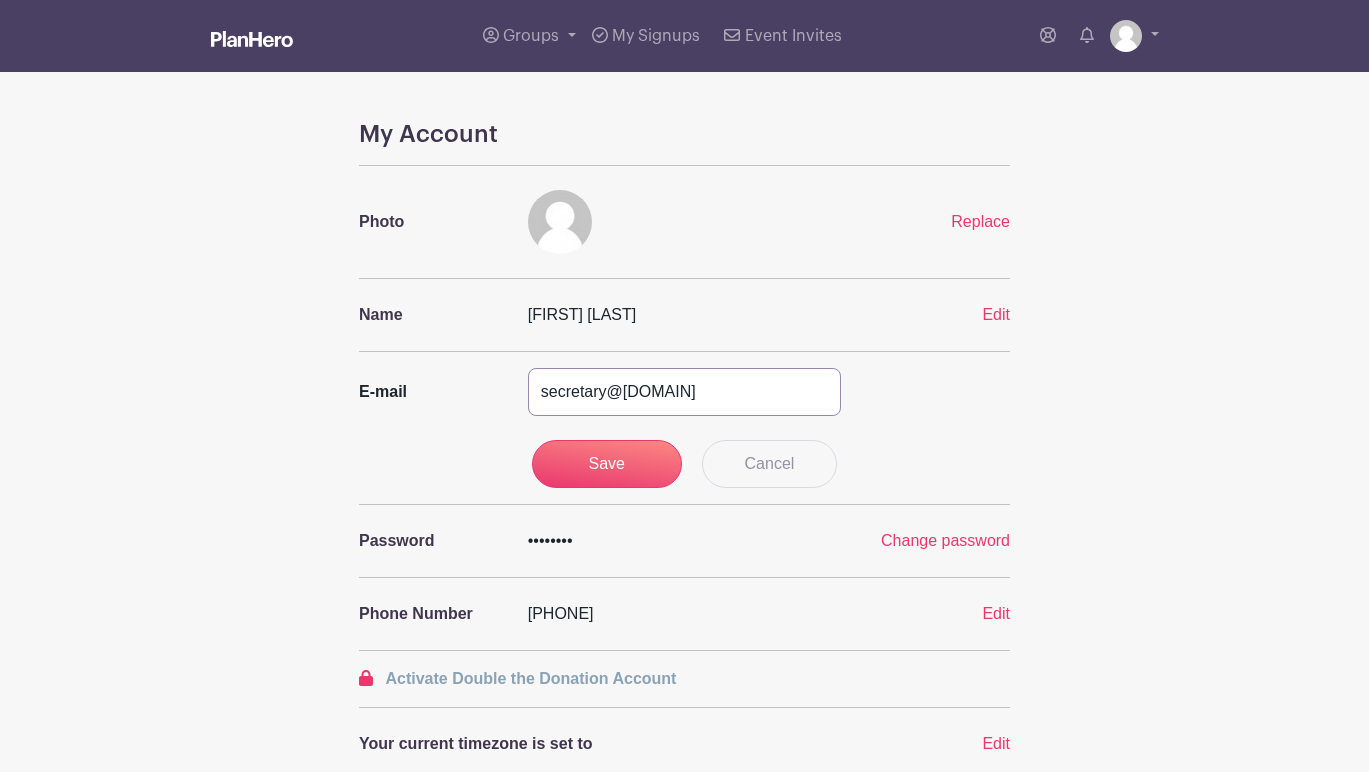drag, startPoint x: 604, startPoint y: 394, endPoint x: 508, endPoint y: 395, distance: 96.00521 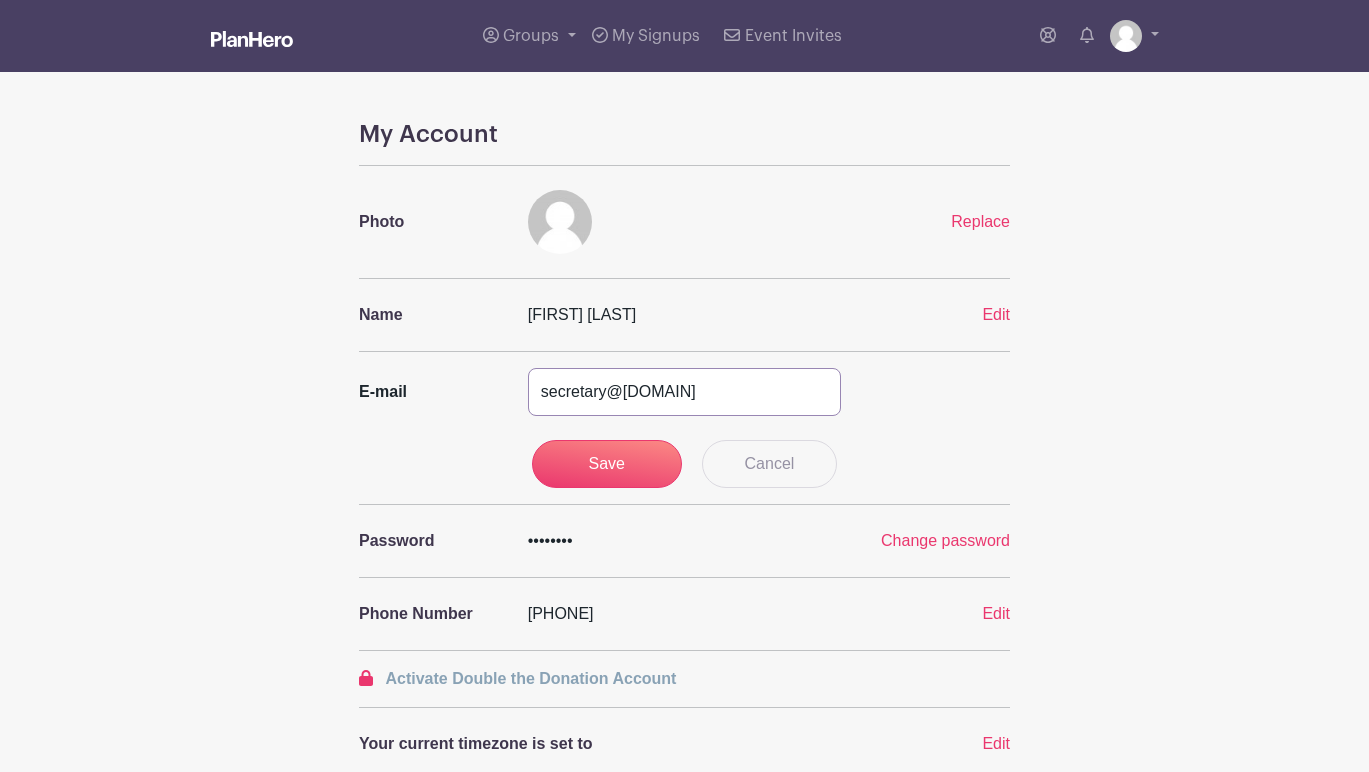click on "E-mail
secretary@saratogahockey.org" at bounding box center [684, 392] 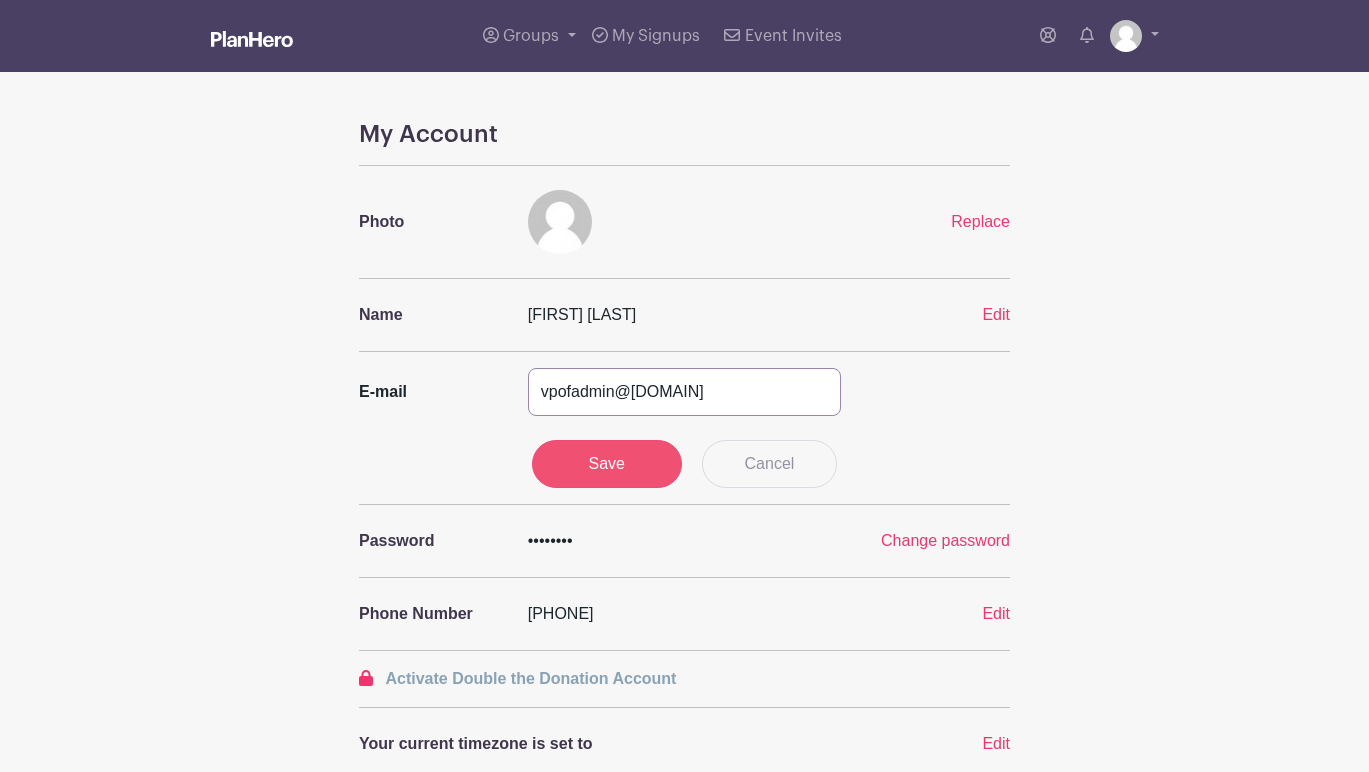 type on "vpofadmin@saratogahockey.org" 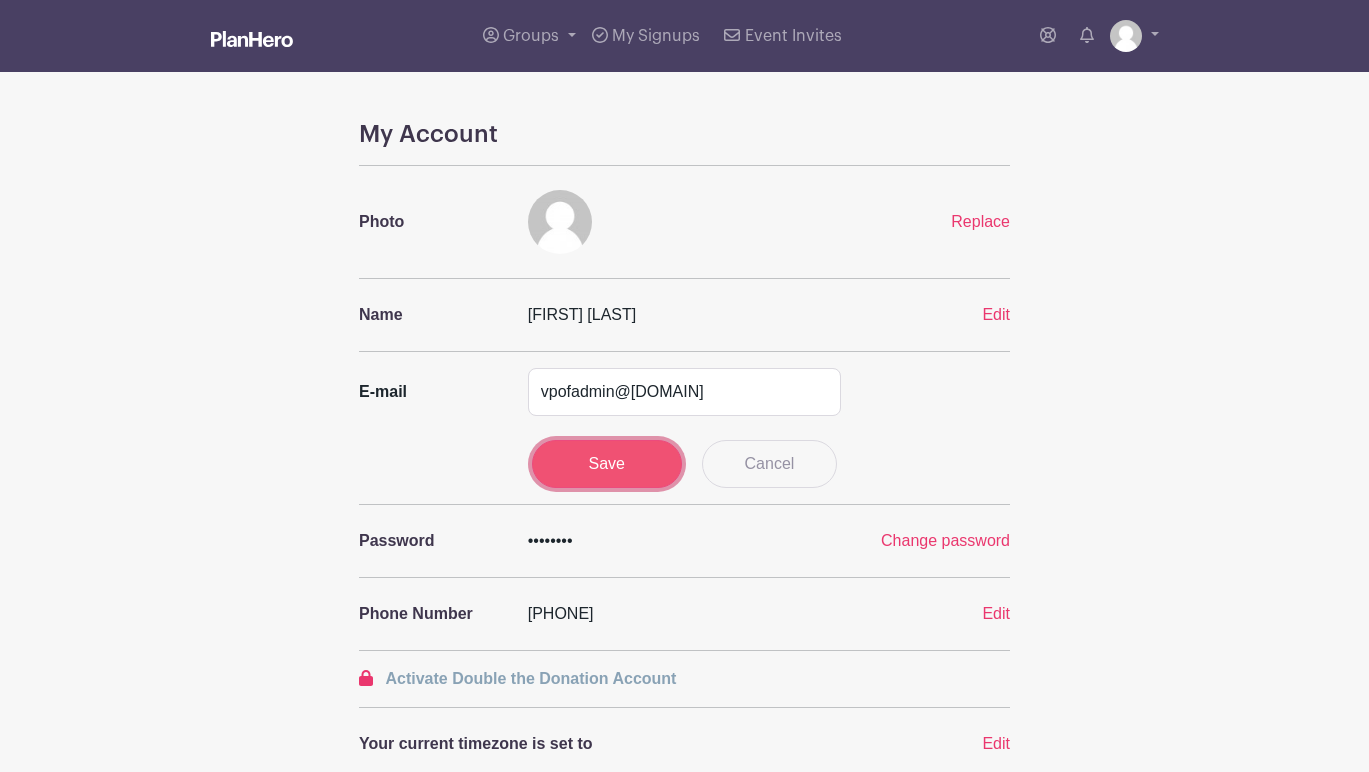 click on "Save" at bounding box center (607, 464) 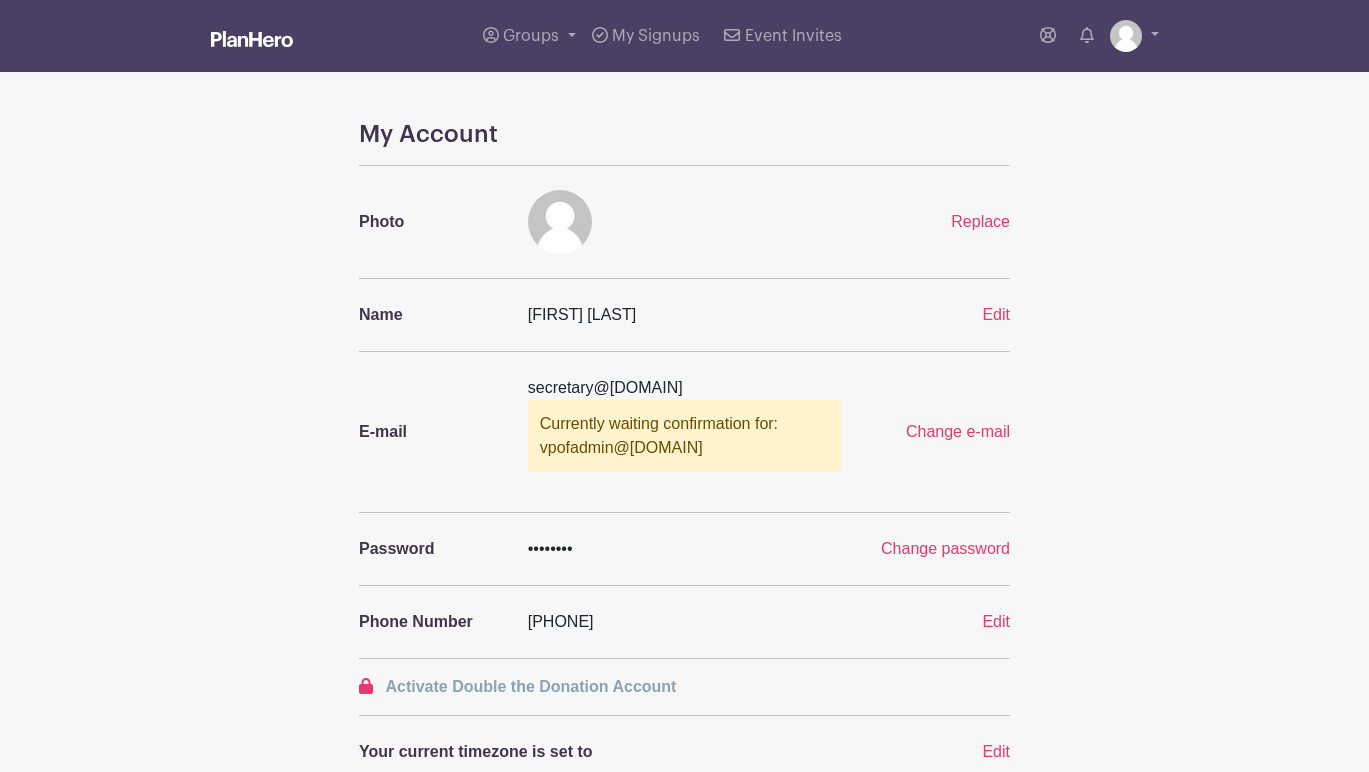 scroll, scrollTop: 3, scrollLeft: 0, axis: vertical 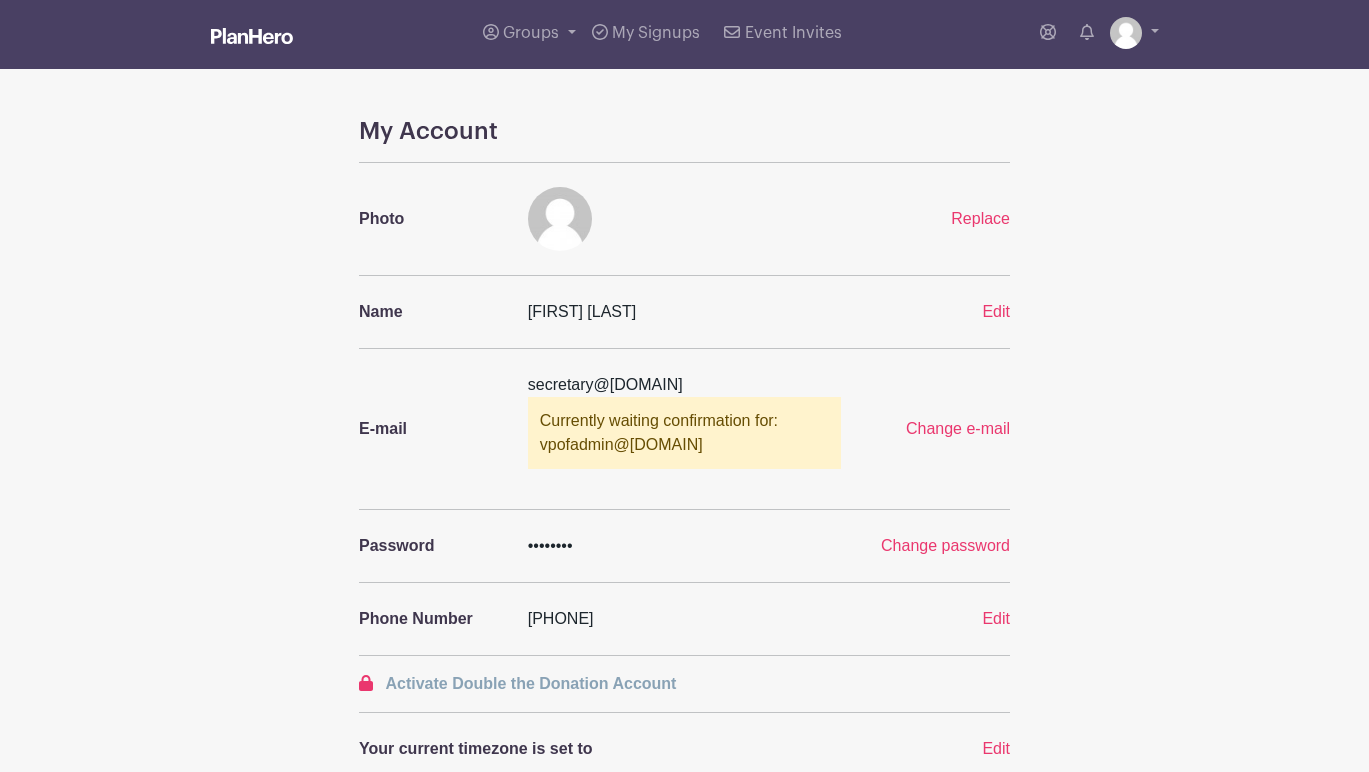 click at bounding box center (252, 36) 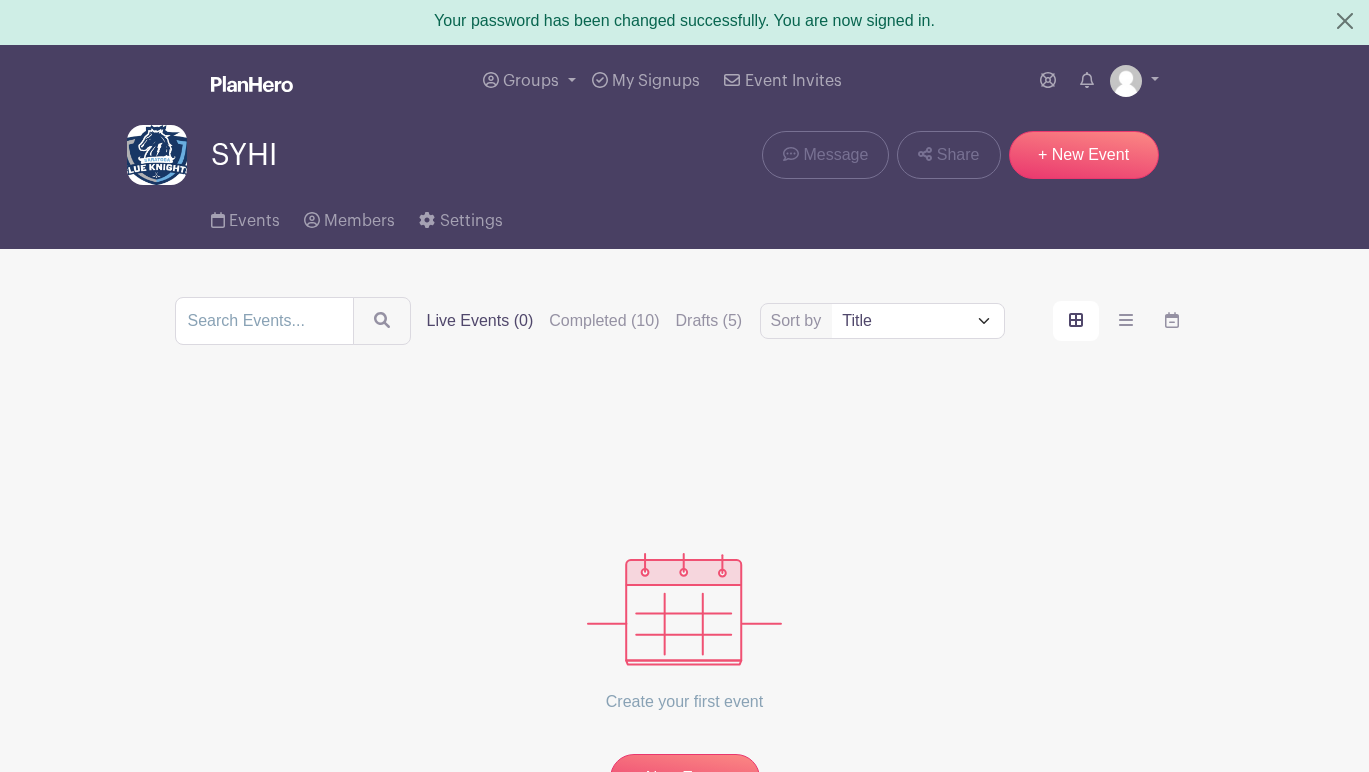 scroll, scrollTop: 0, scrollLeft: 0, axis: both 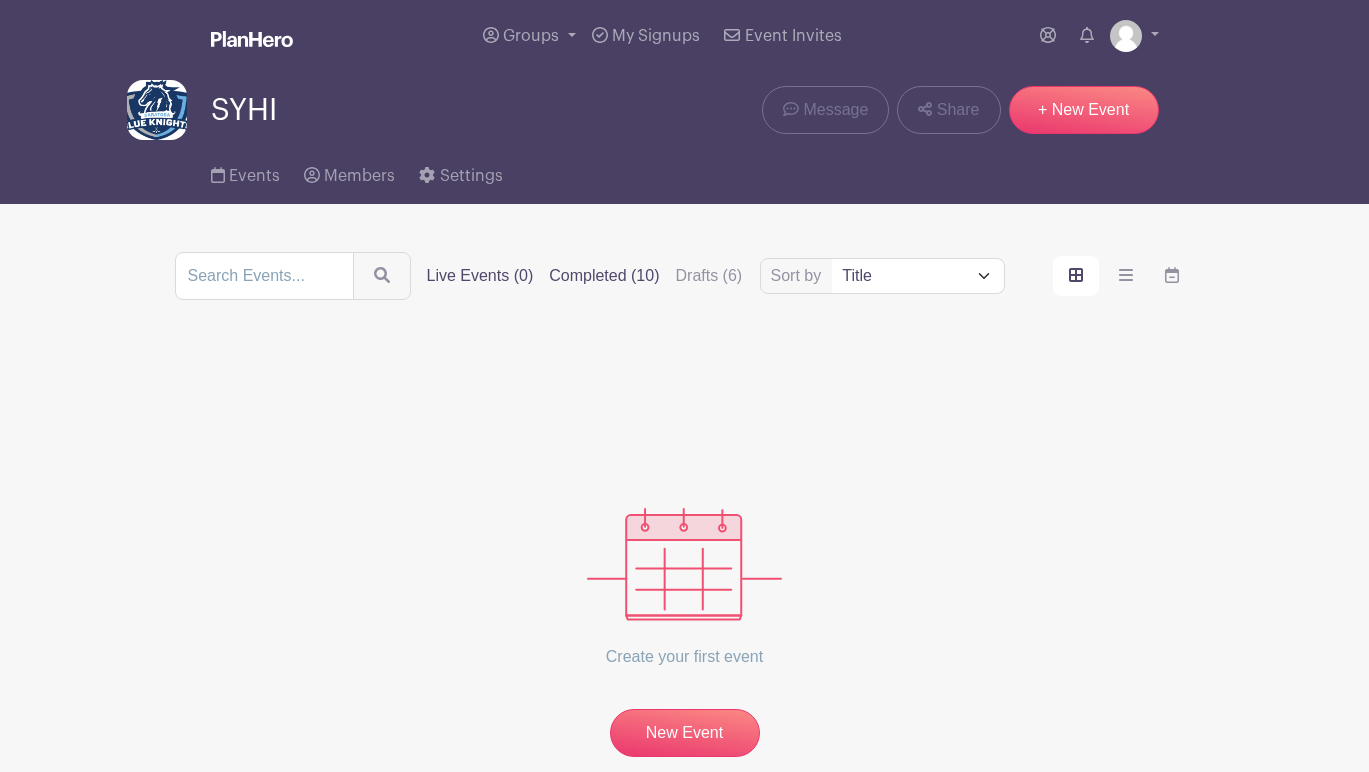 click on "Completed ([NUMBER])" at bounding box center (604, 276) 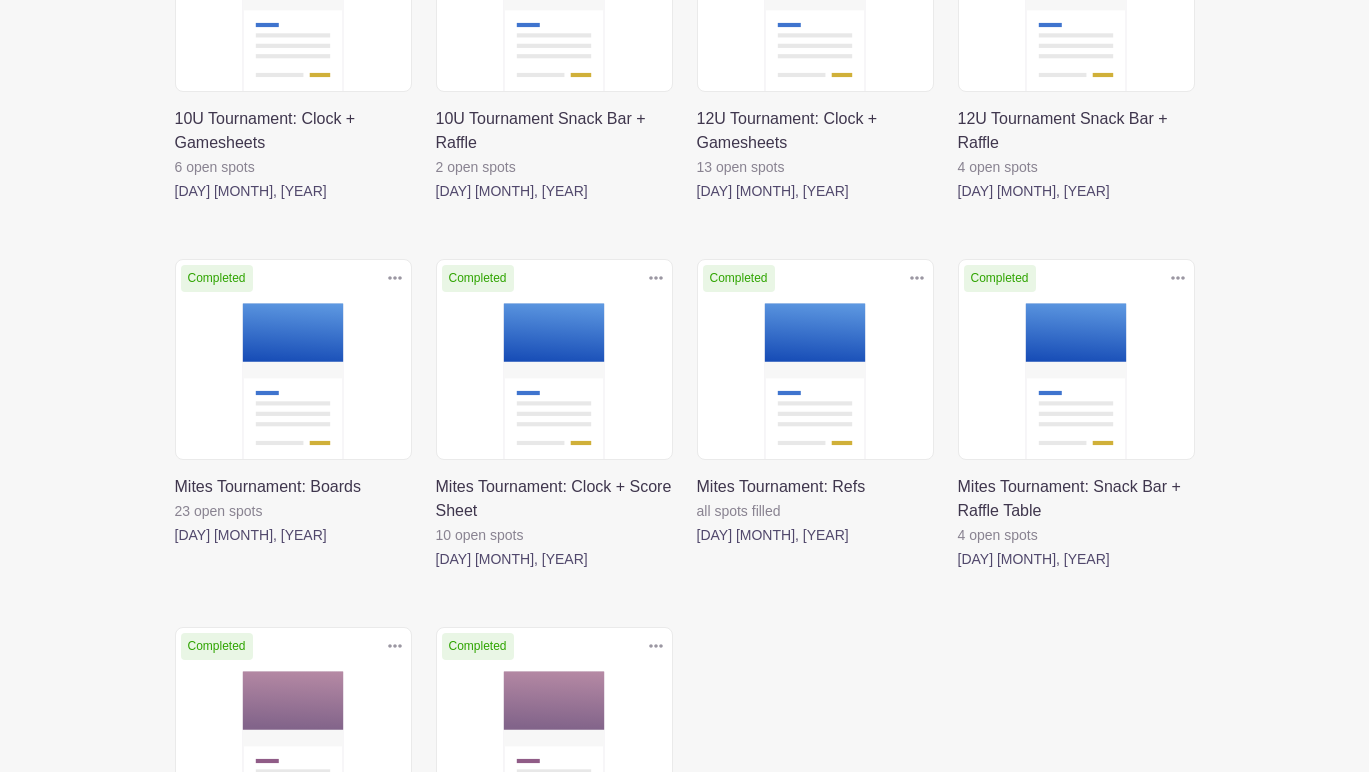 scroll, scrollTop: 84, scrollLeft: 0, axis: vertical 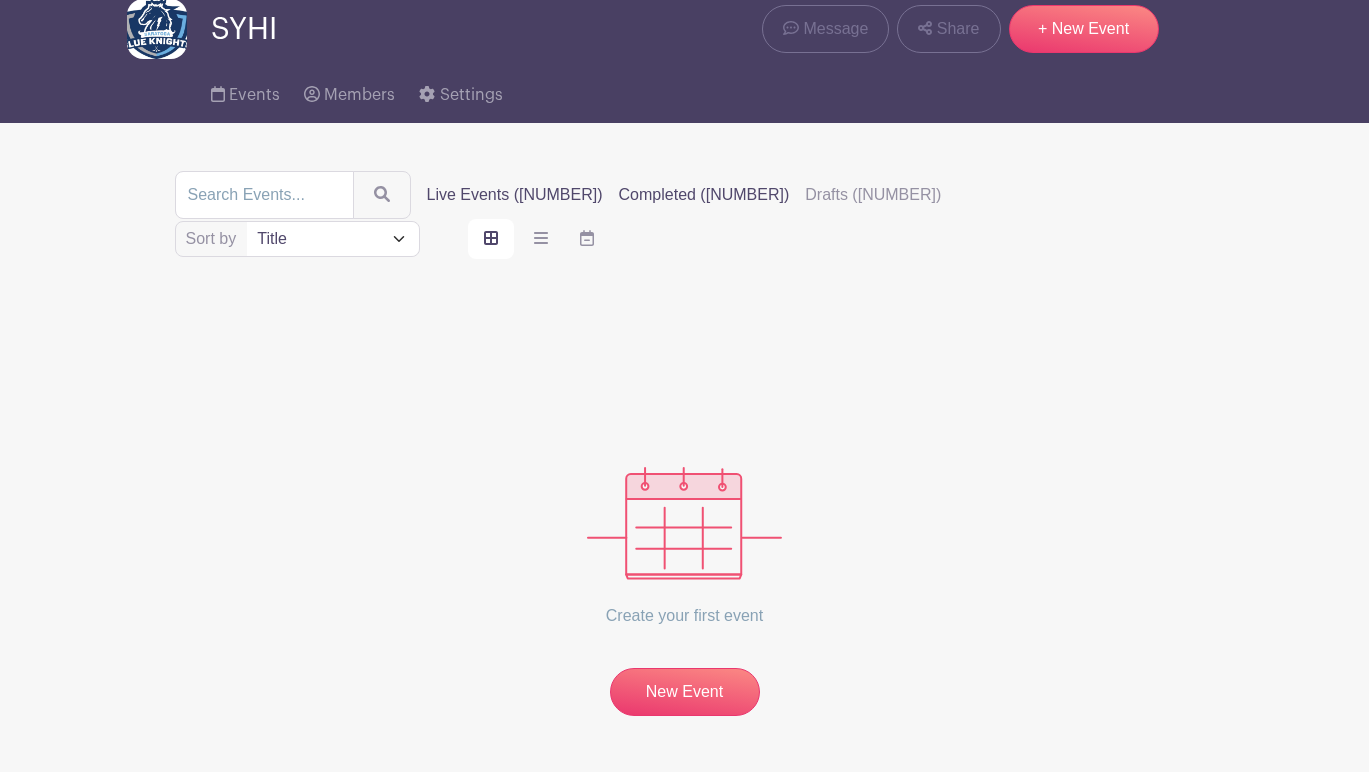click on "Completed ([NUMBER])" at bounding box center (704, 195) 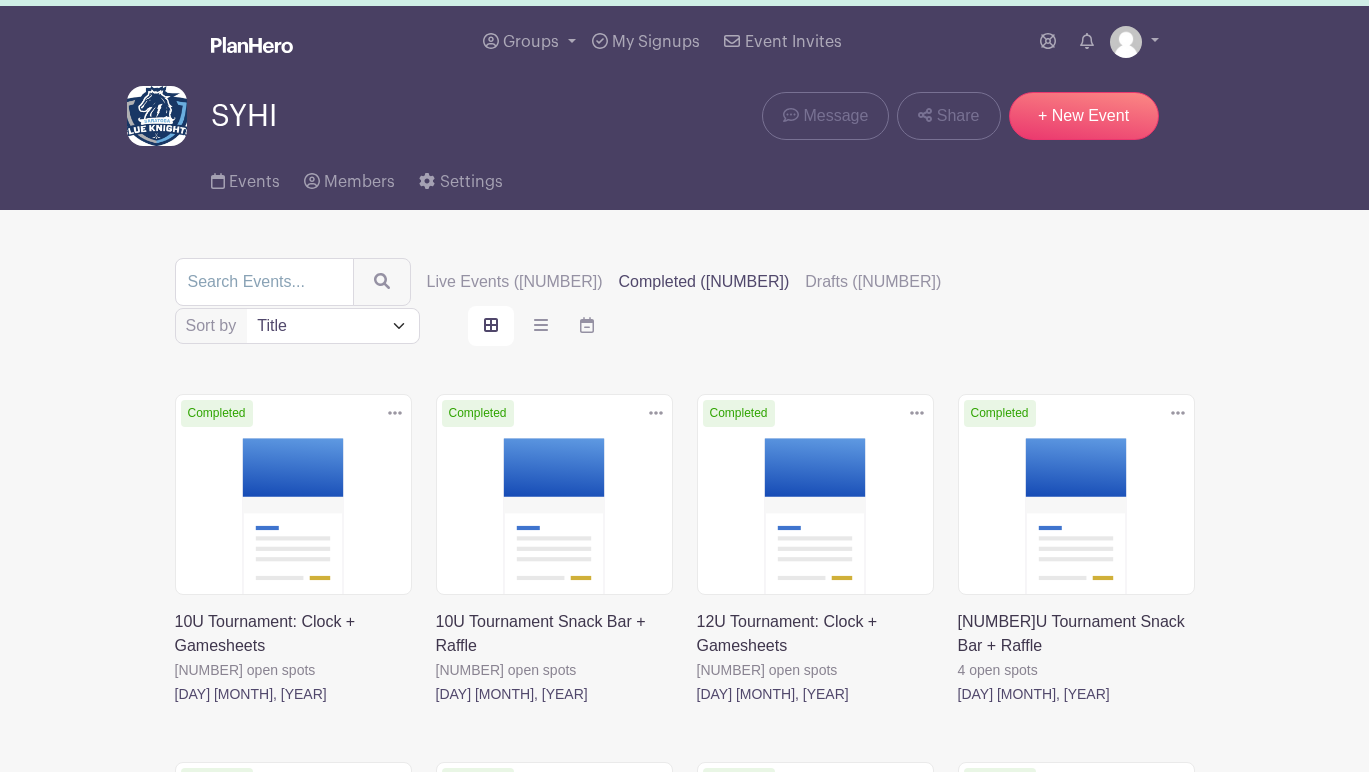 scroll, scrollTop: 0, scrollLeft: 0, axis: both 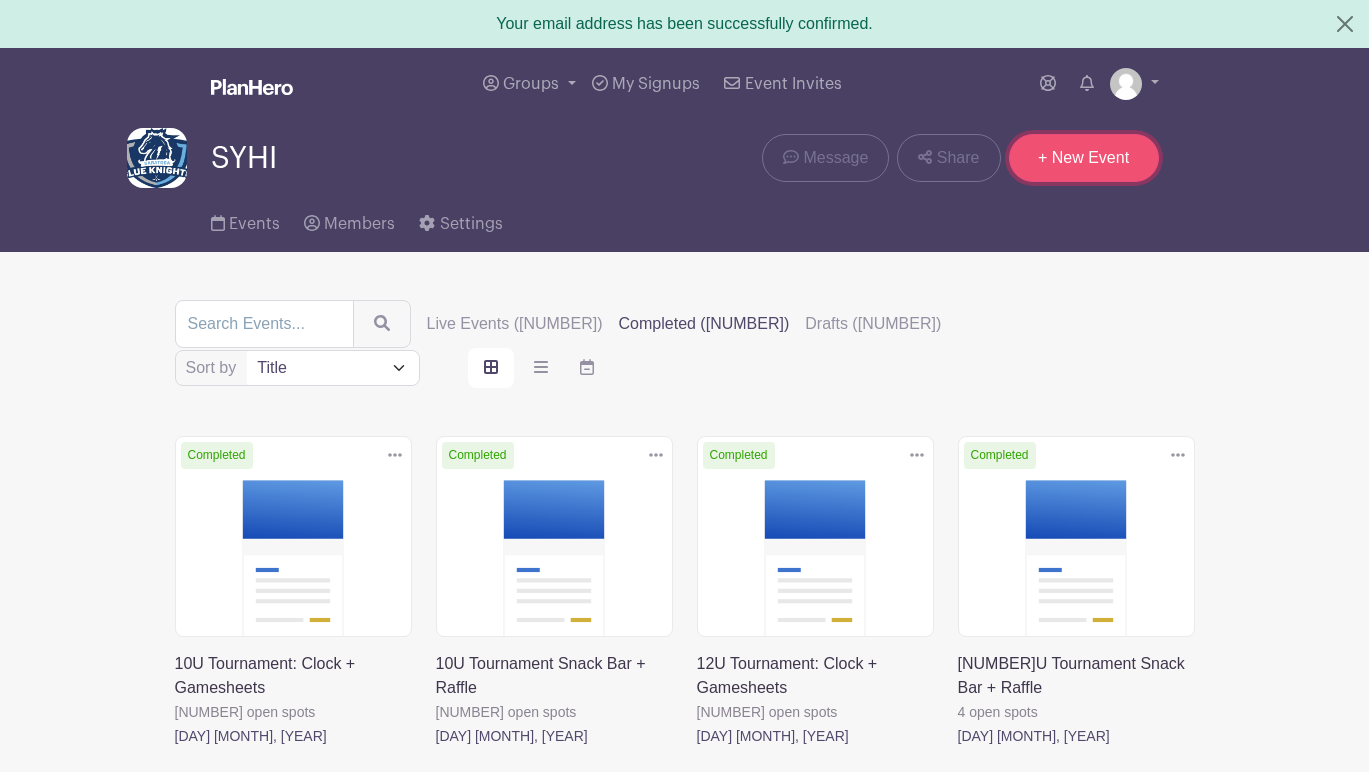 click on "+ New Event" at bounding box center [1084, 158] 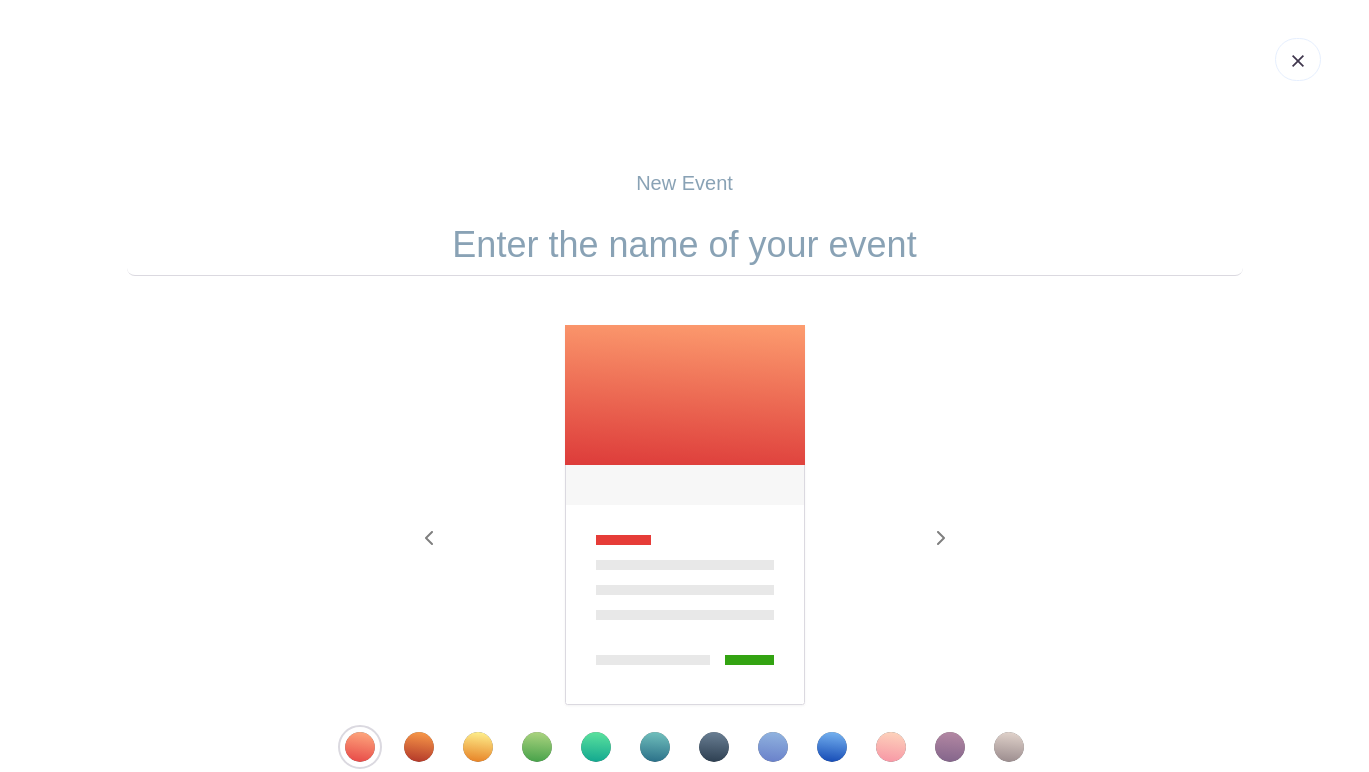click at bounding box center [685, 245] 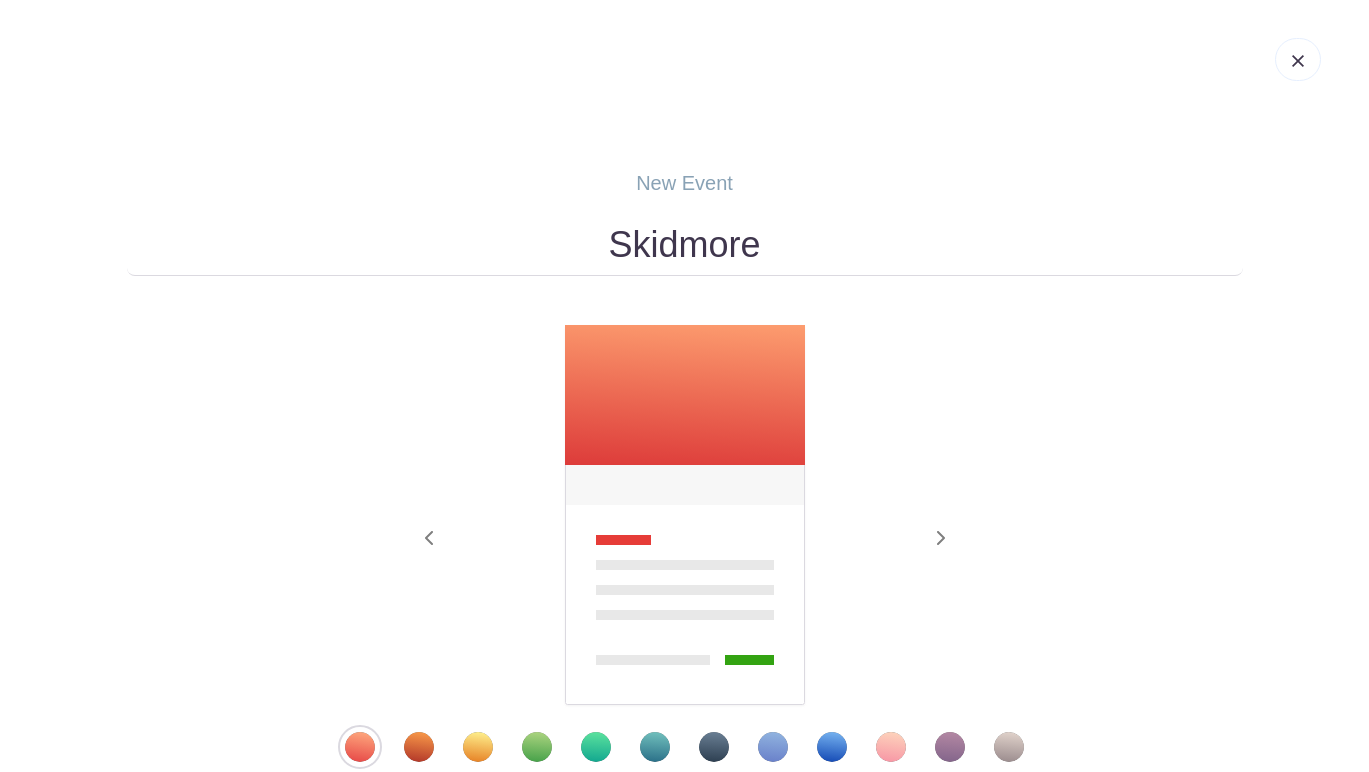 drag, startPoint x: 783, startPoint y: 241, endPoint x: 580, endPoint y: 244, distance: 203.02217 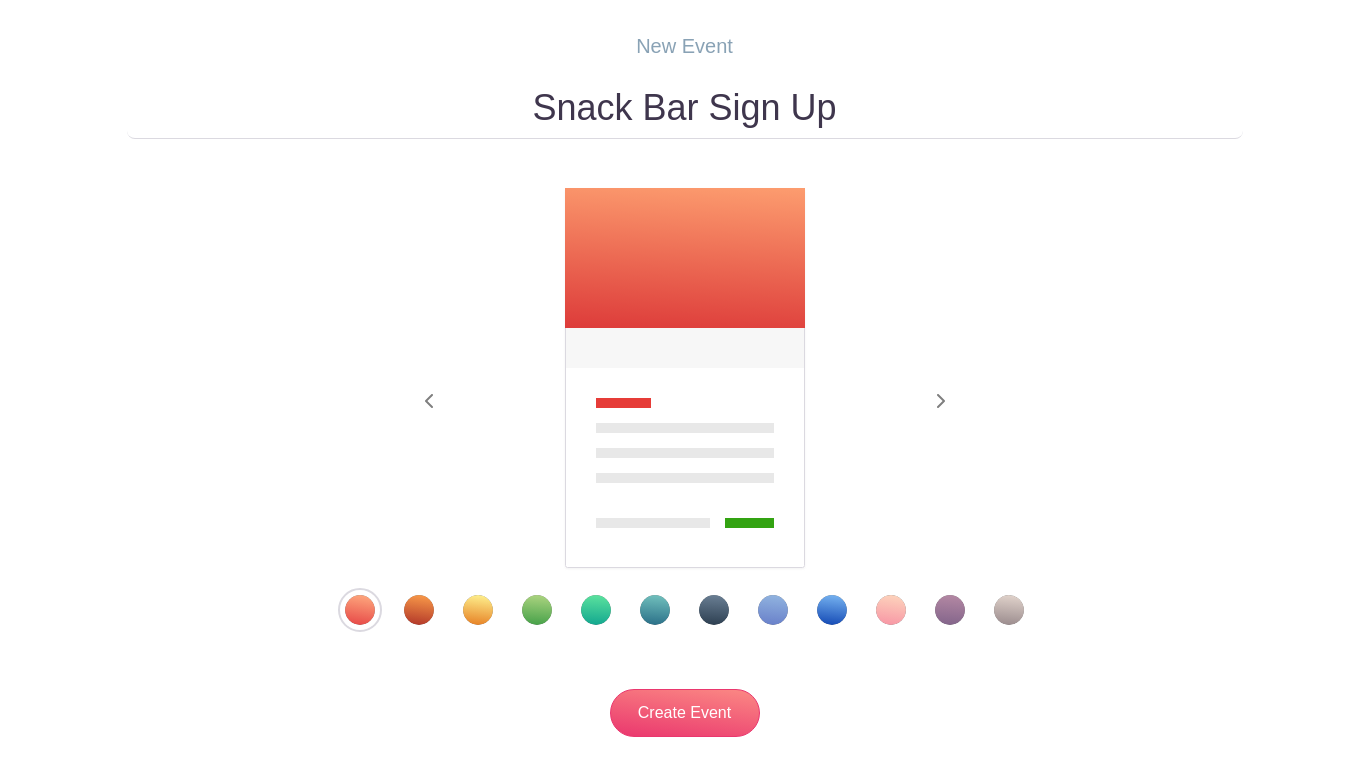scroll, scrollTop: 146, scrollLeft: 0, axis: vertical 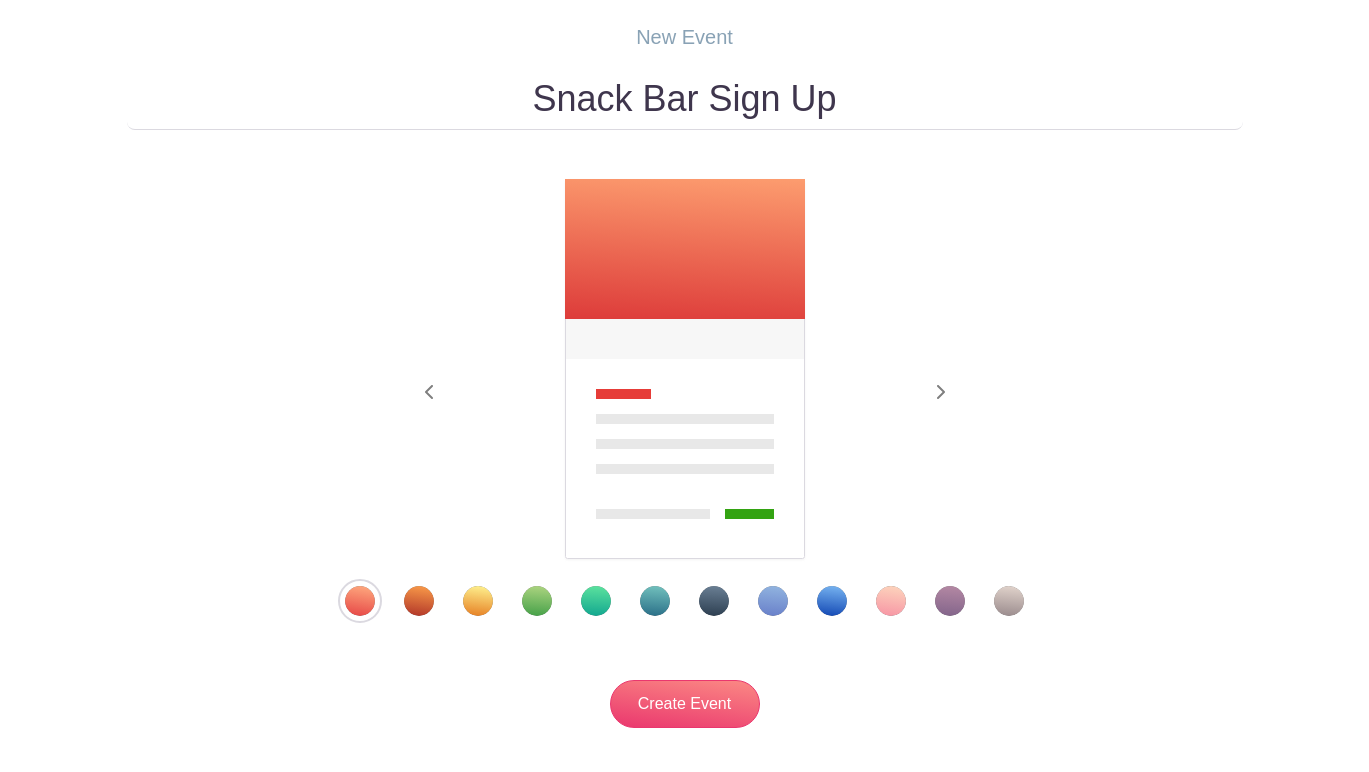 type on "Snack Bar Sign Up" 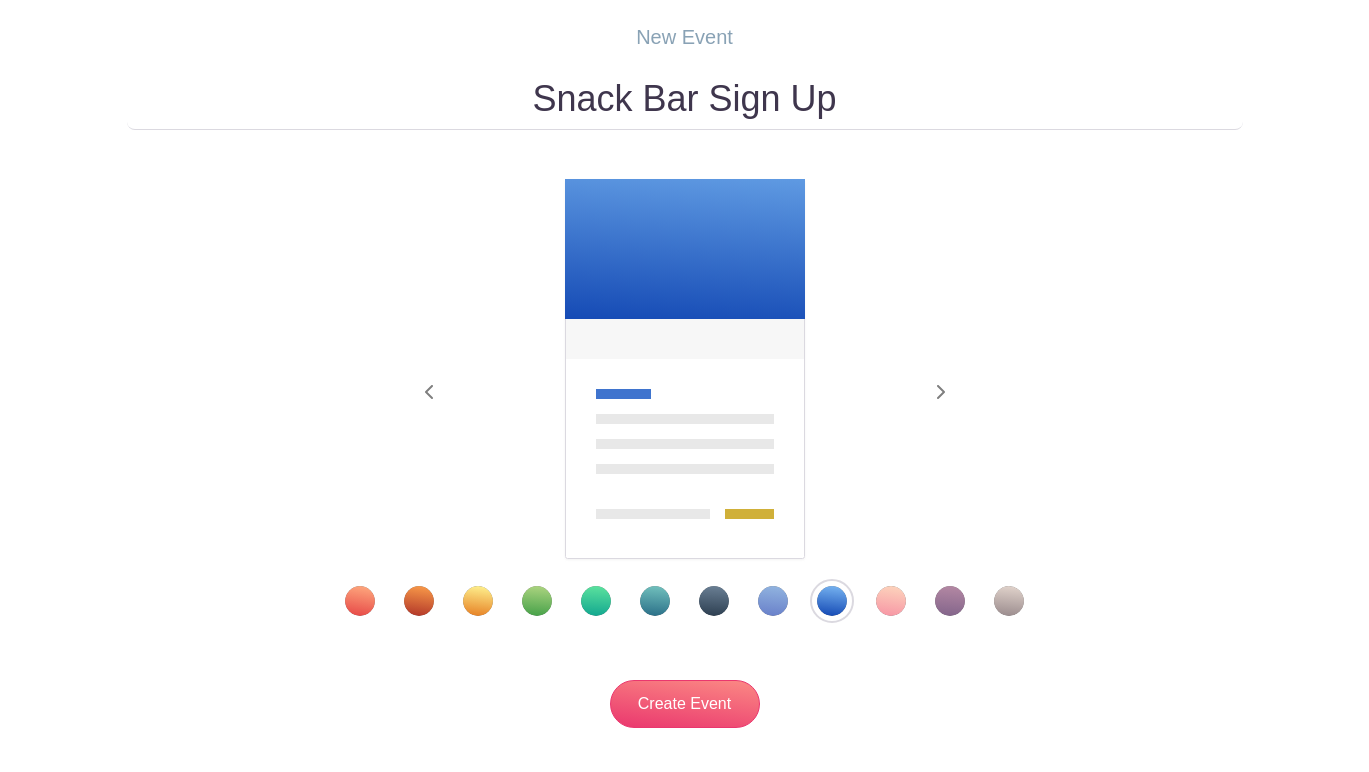 scroll, scrollTop: 275, scrollLeft: 0, axis: vertical 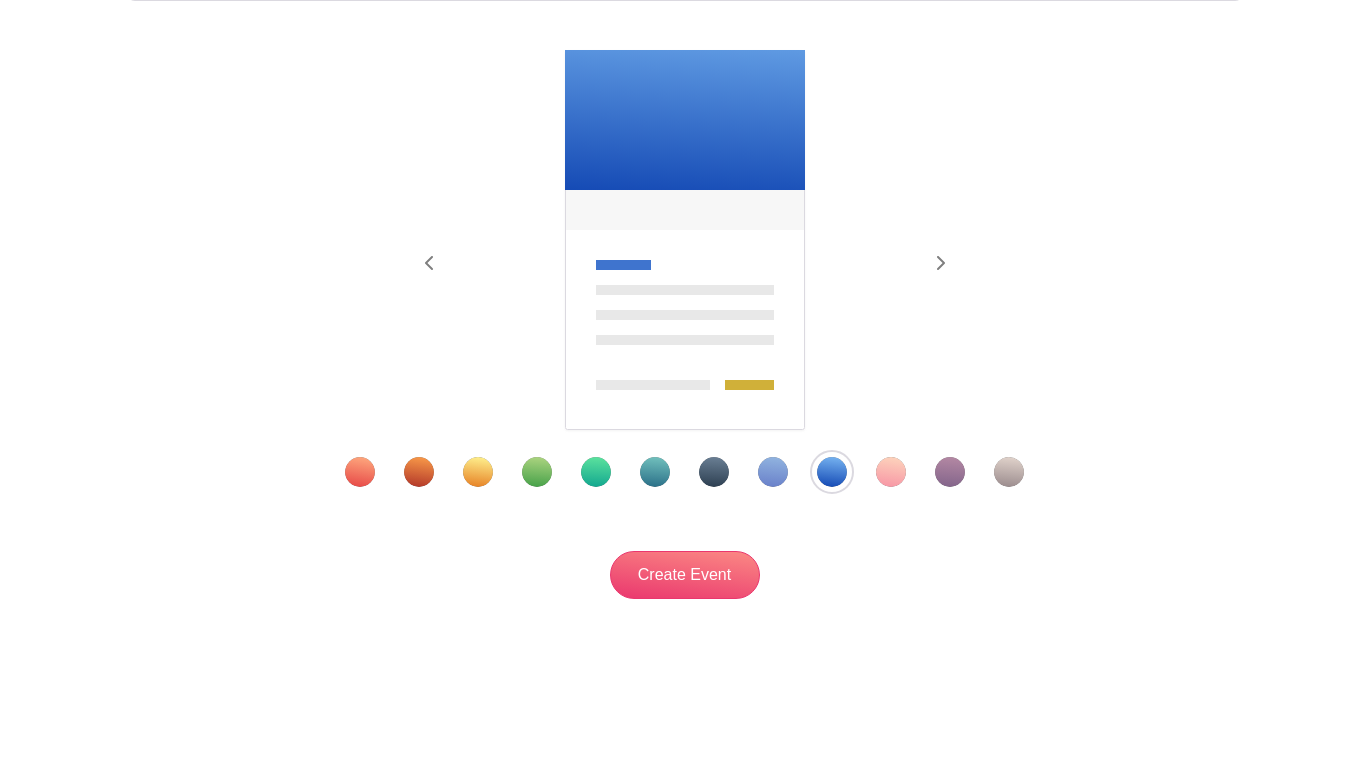 click on "New Event
Snack Bar Sign Up
Previous
Next" at bounding box center (685, 246) 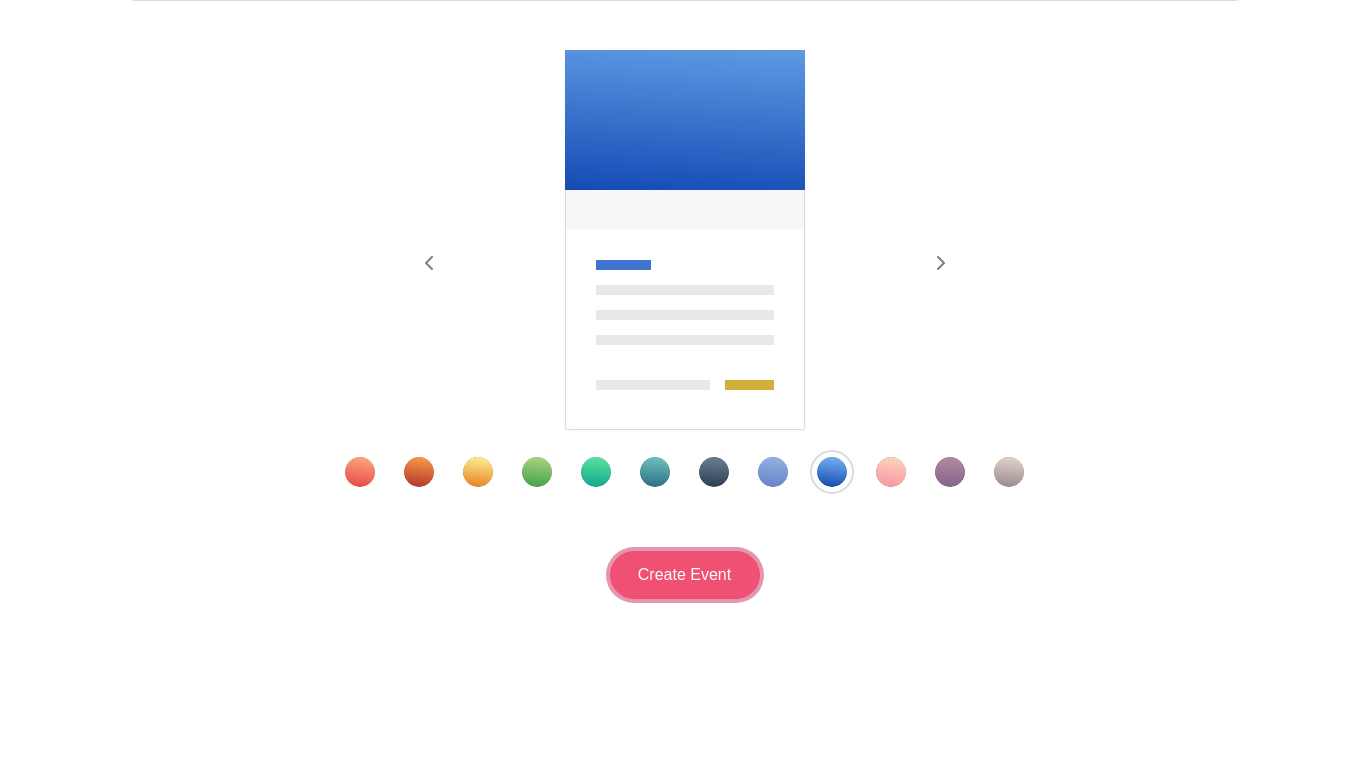 click on "Create Event" at bounding box center [685, 575] 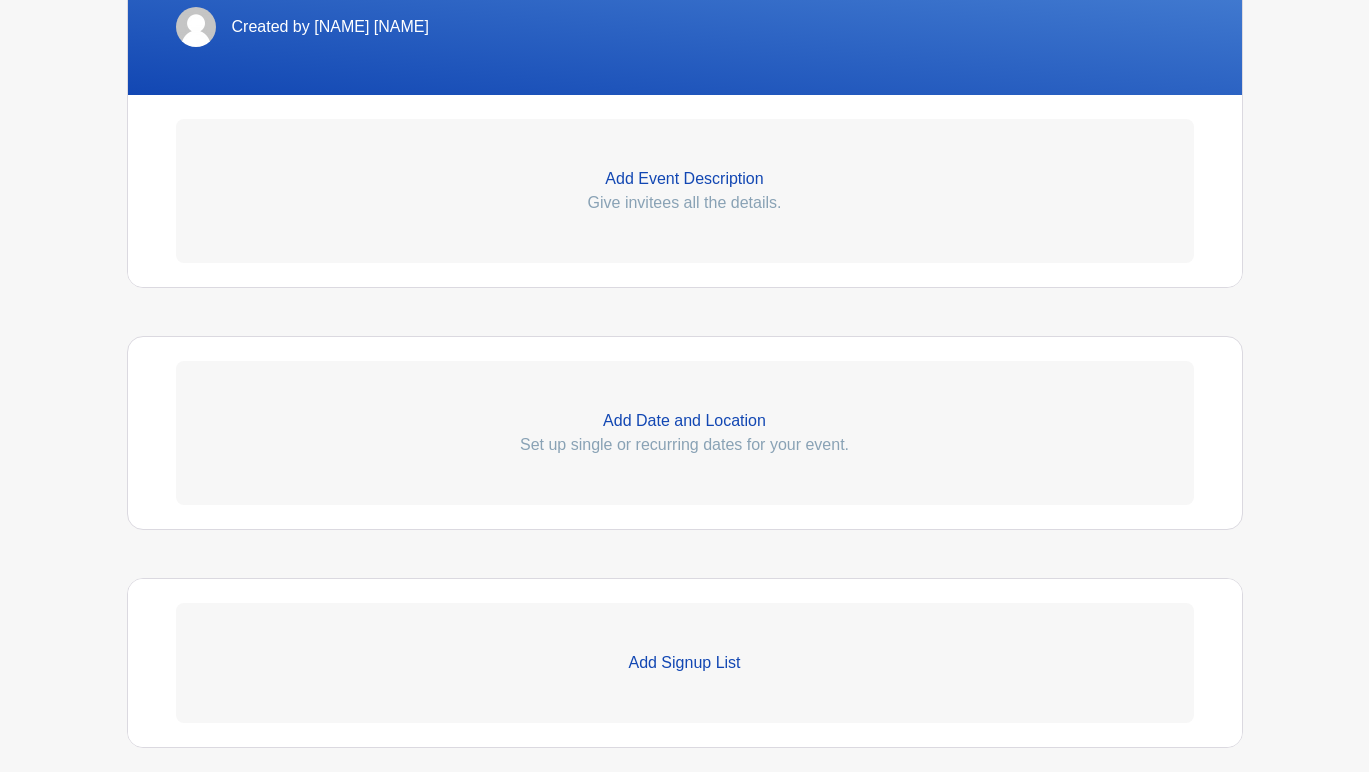 scroll, scrollTop: 588, scrollLeft: 0, axis: vertical 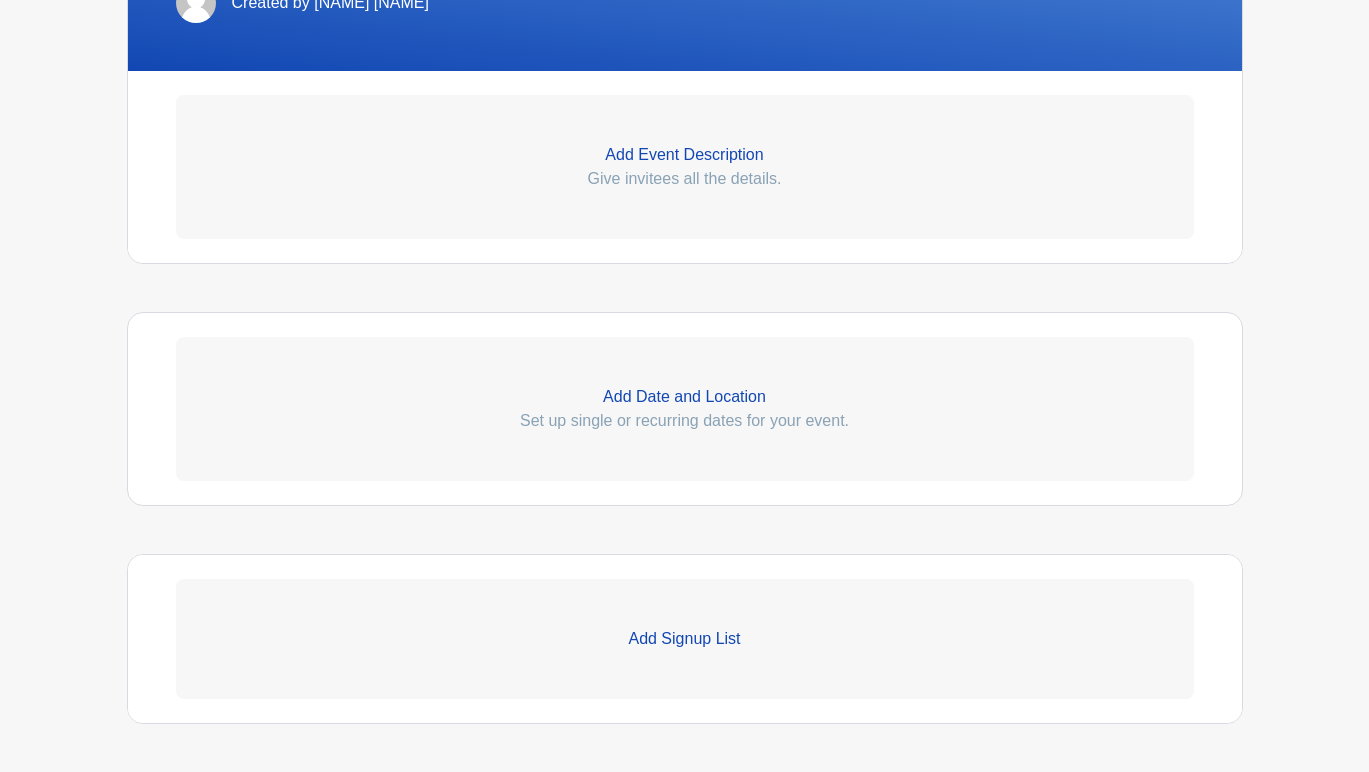 click on "Add Date and Location" at bounding box center (685, 397) 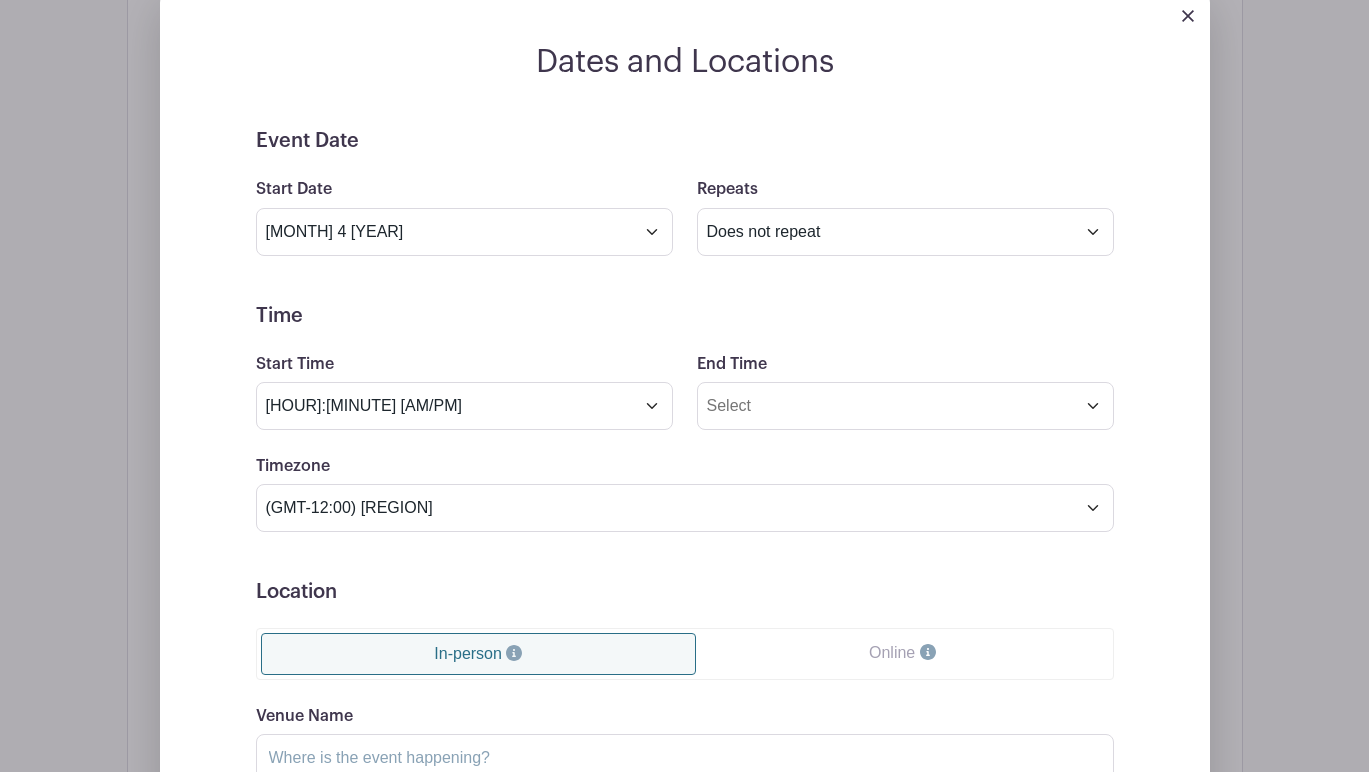 scroll, scrollTop: 951, scrollLeft: 0, axis: vertical 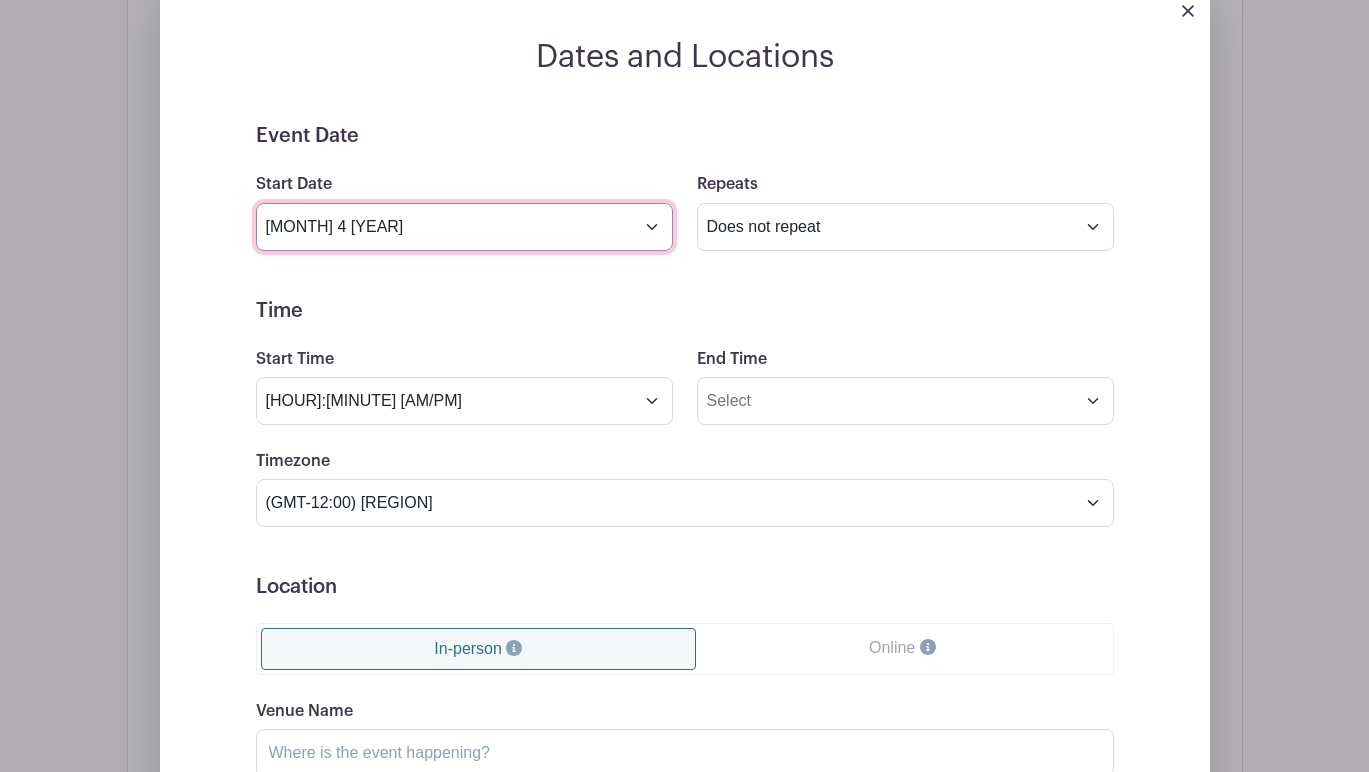 click on "[MONTH] 4 [YEAR]" at bounding box center (464, 227) 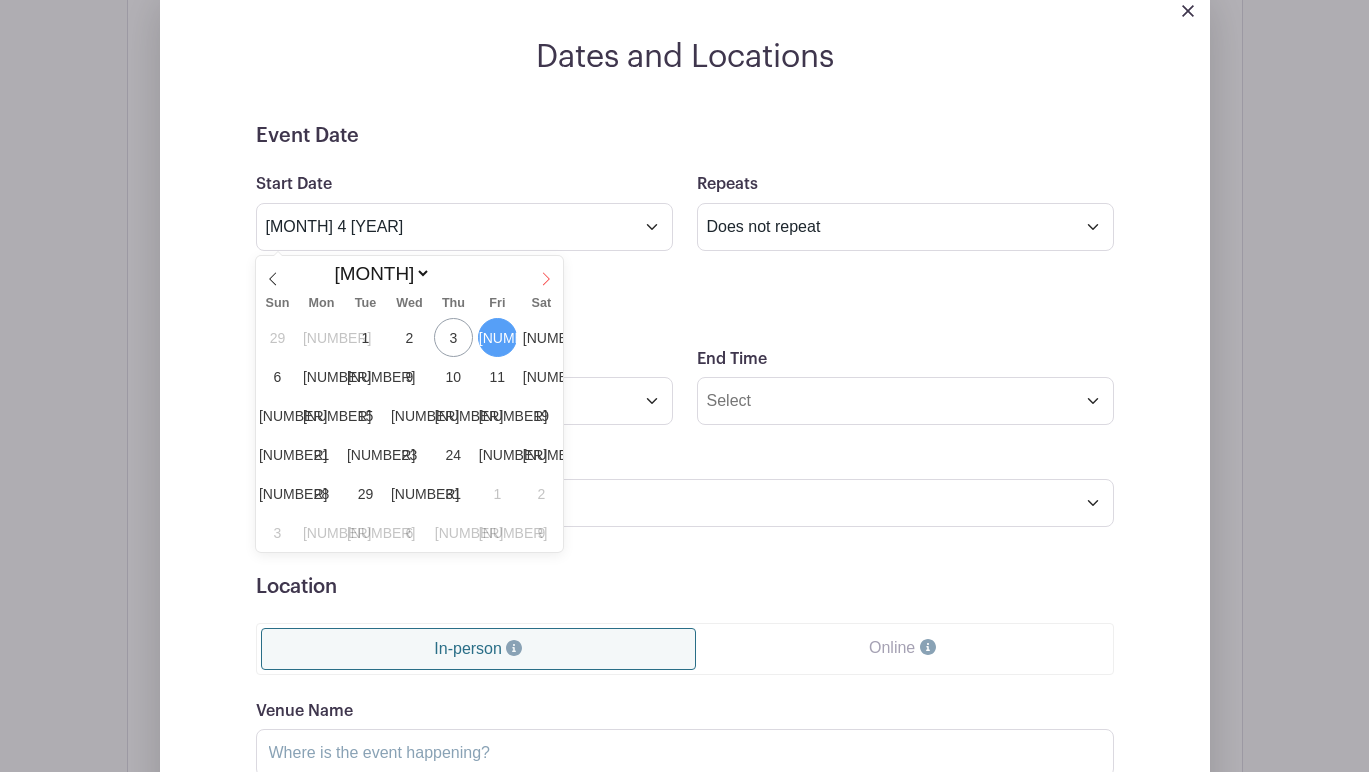 click at bounding box center (546, 273) 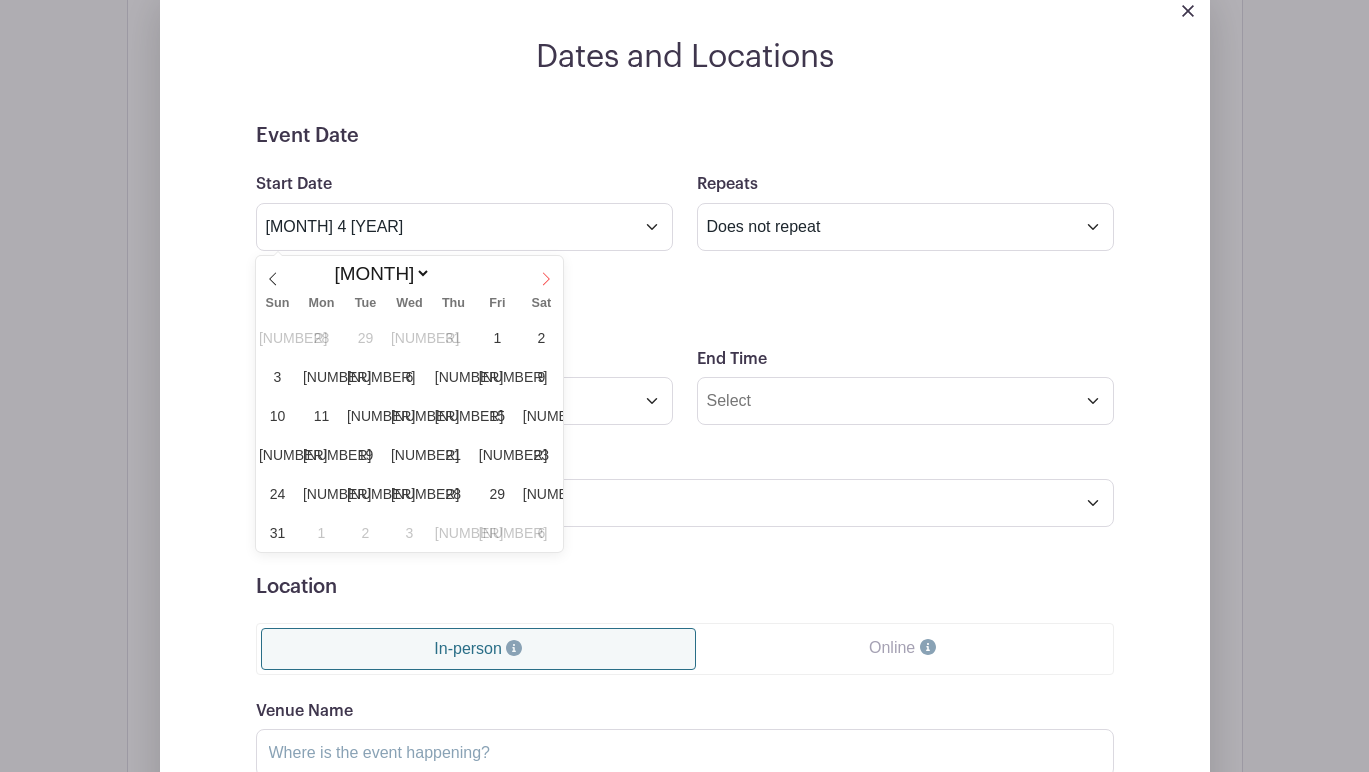 click at bounding box center [546, 279] 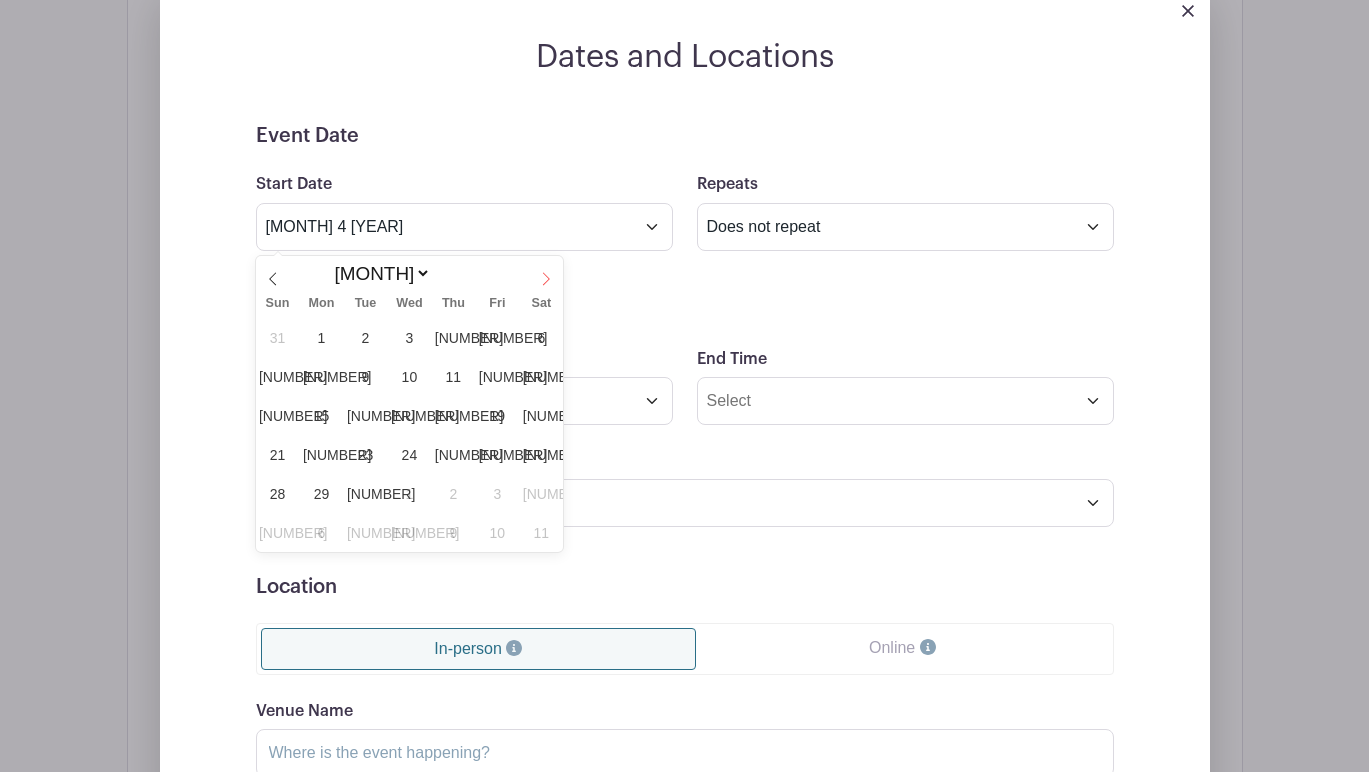 click at bounding box center [546, 279] 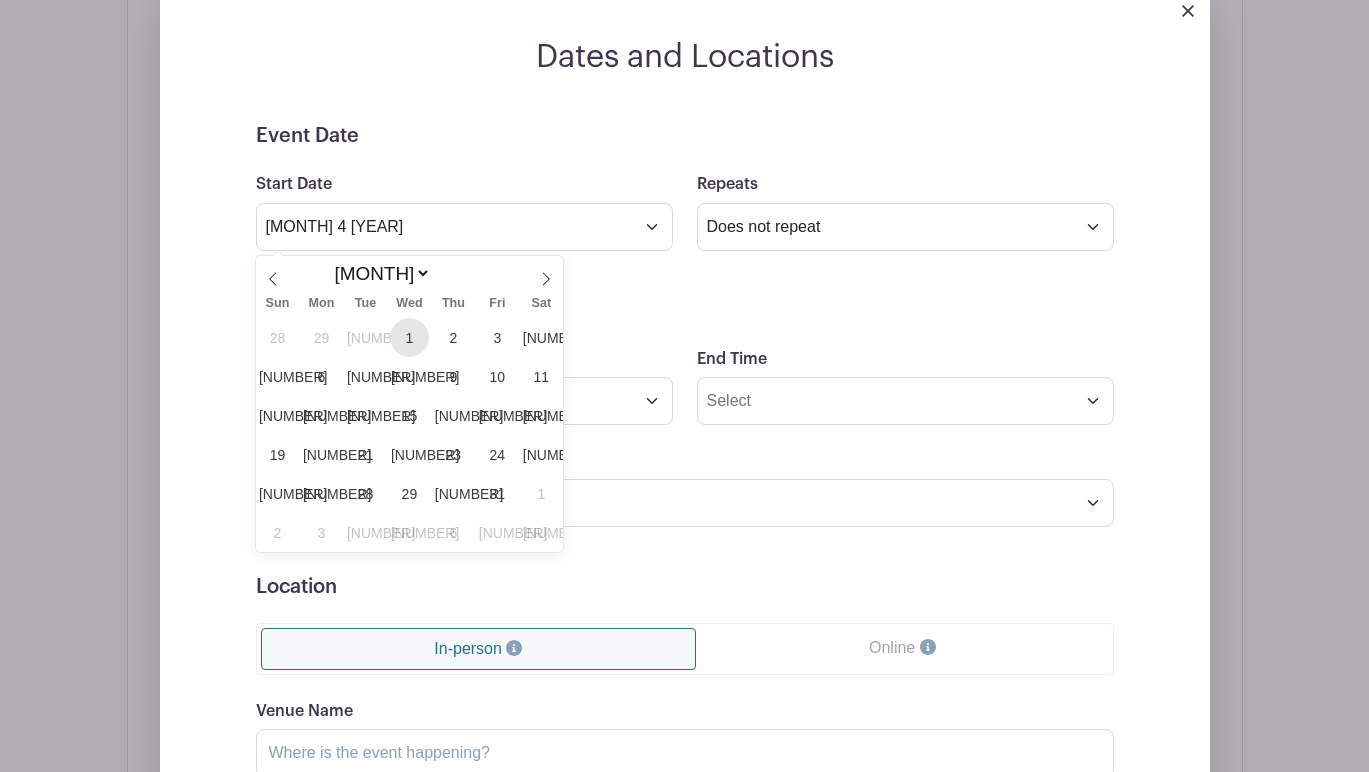 click on "1" at bounding box center [409, 337] 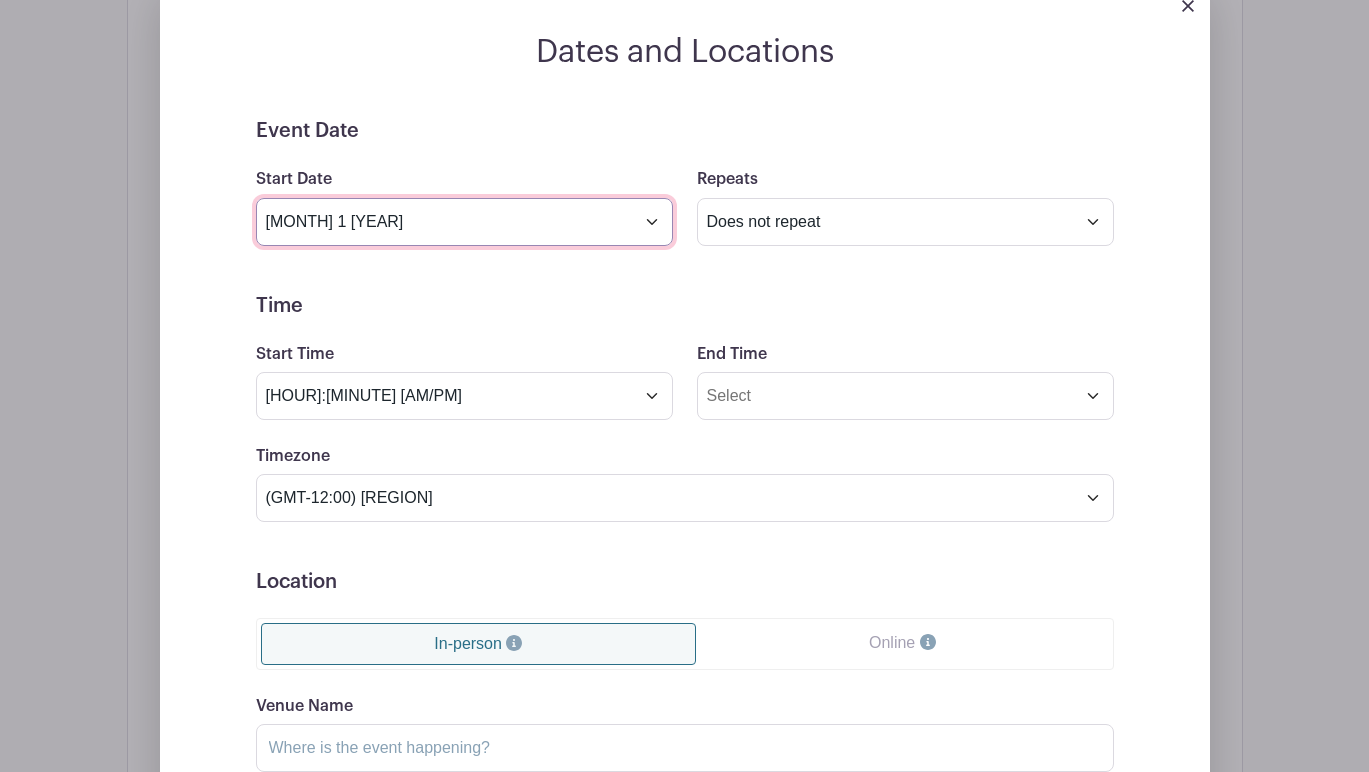 scroll, scrollTop: 954, scrollLeft: 0, axis: vertical 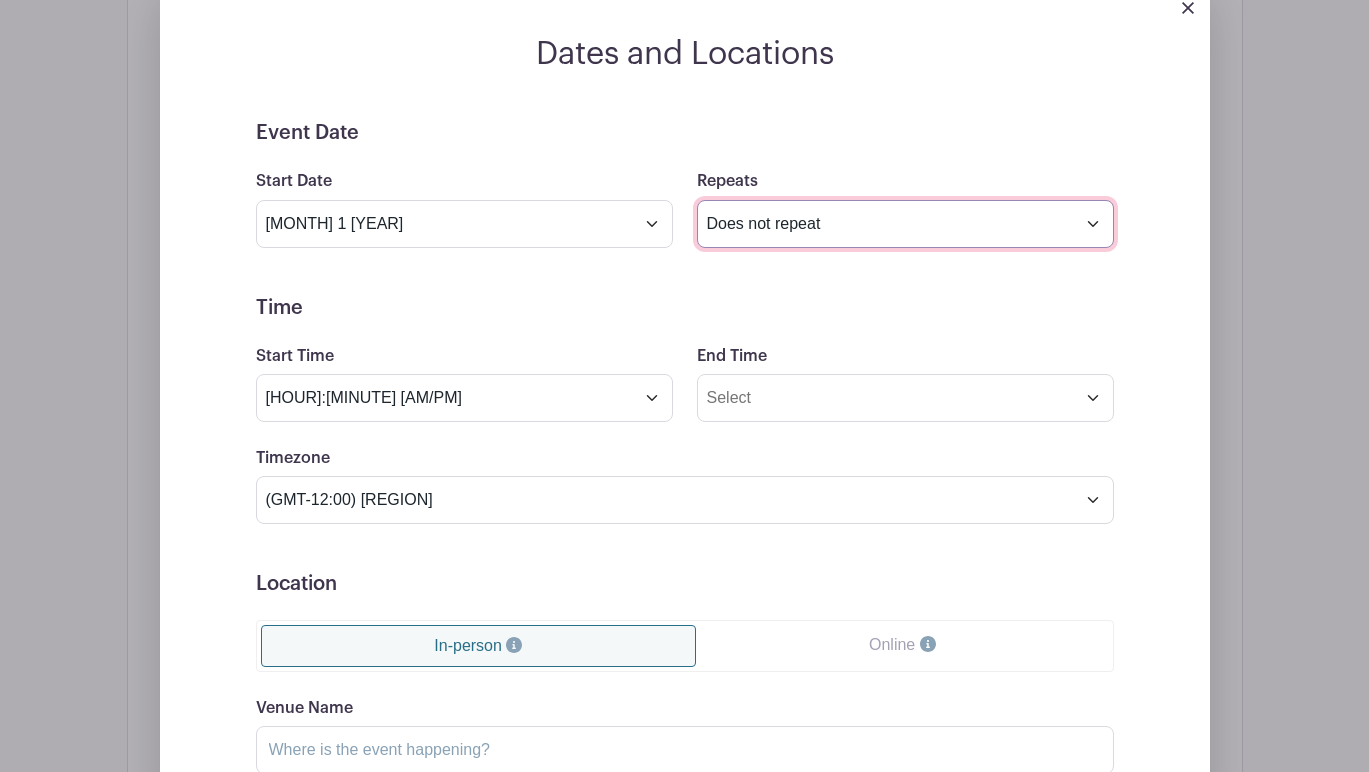 click on "Does not repeat
Daily
Weekly
Monthly on day 1
Monthly on the first Wednesday
Other..." at bounding box center [905, 224] 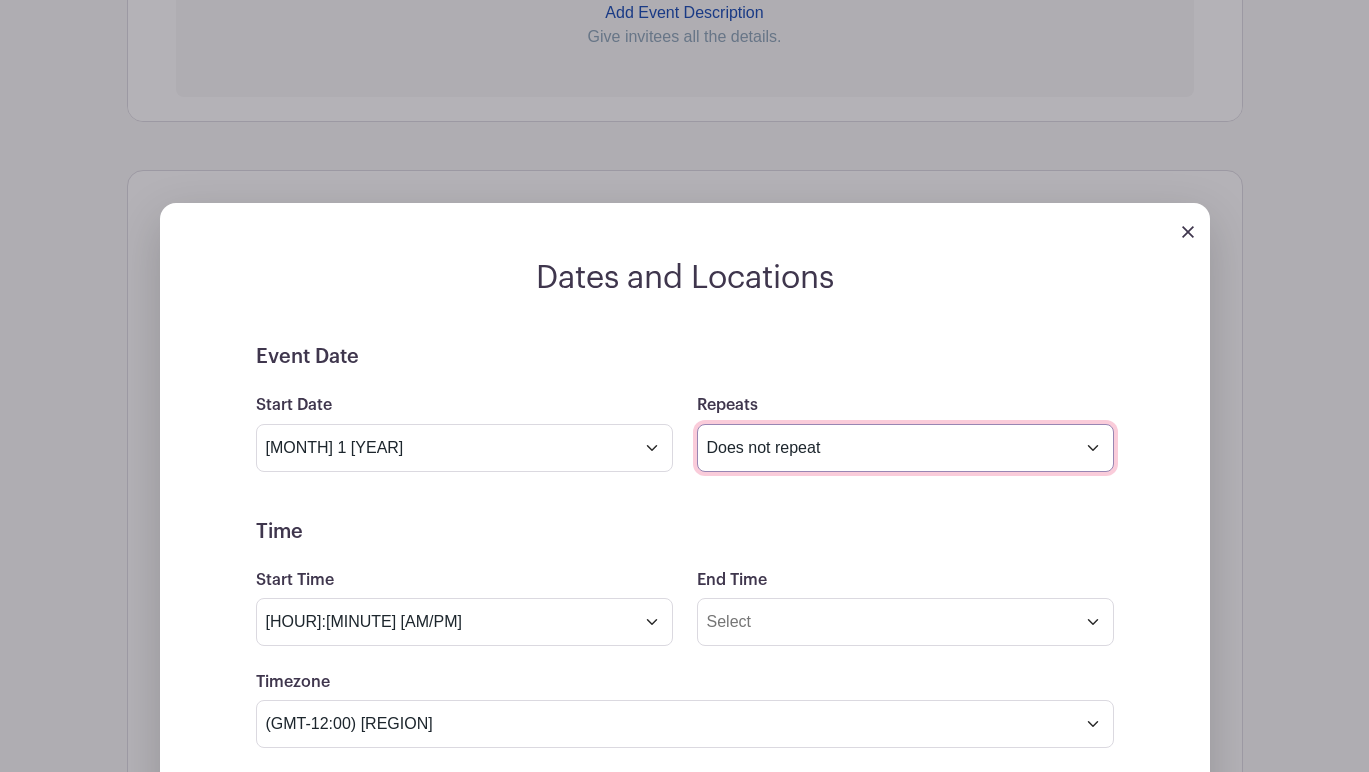 scroll, scrollTop: 703, scrollLeft: 0, axis: vertical 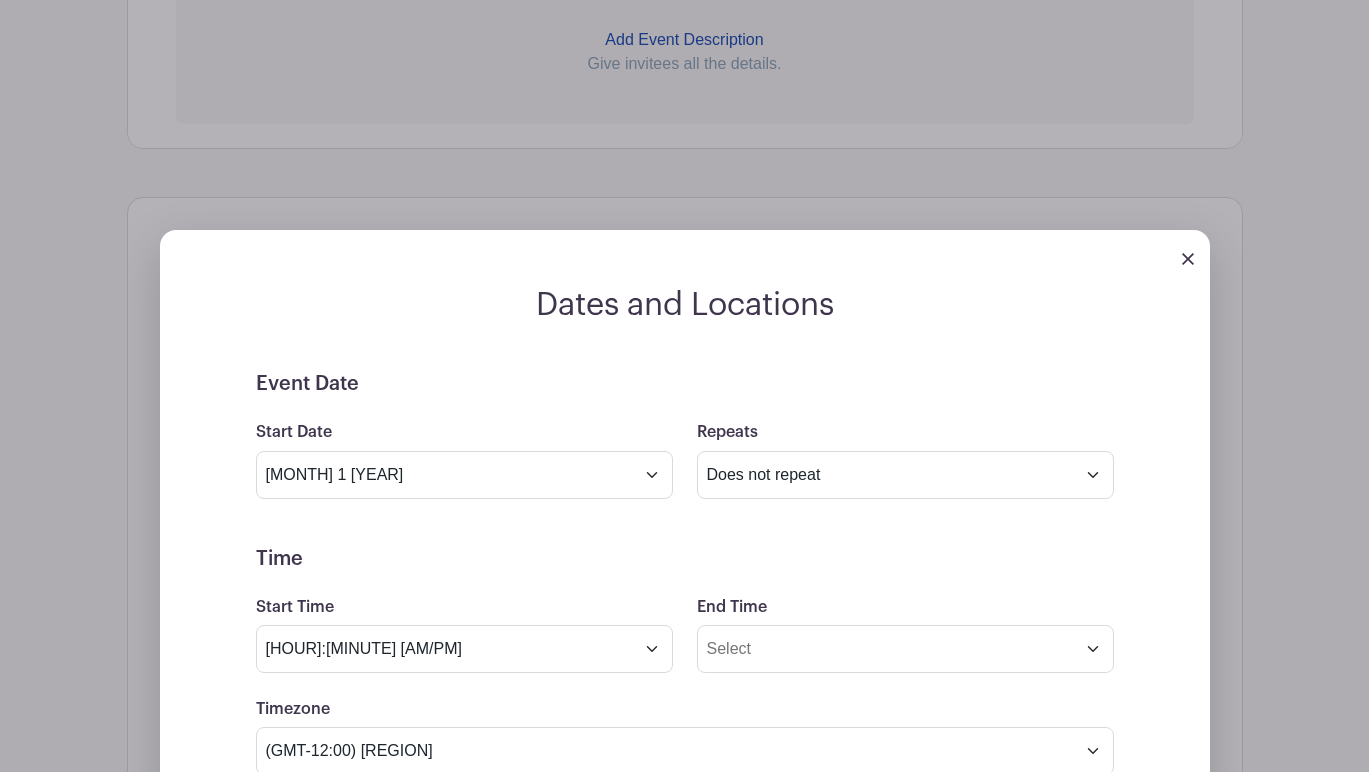 click at bounding box center [1188, 259] 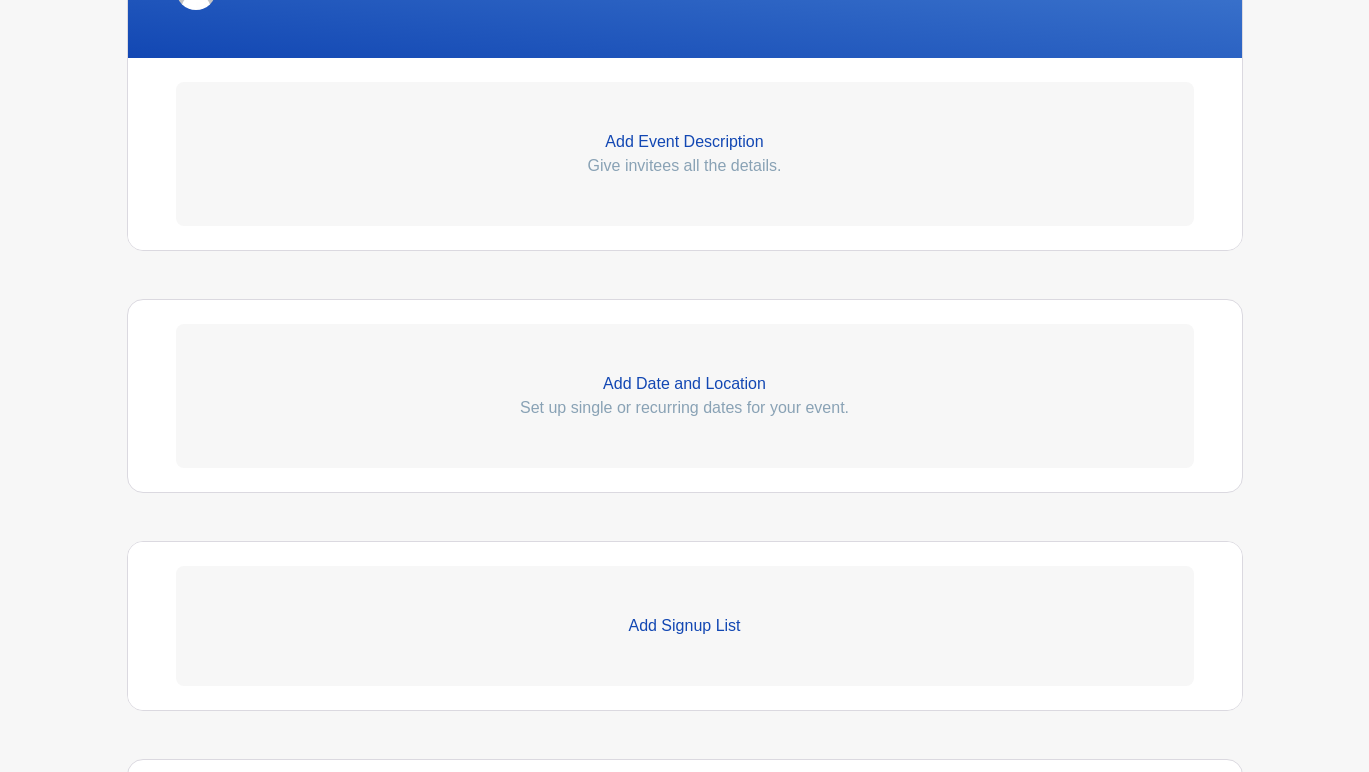 scroll, scrollTop: 586, scrollLeft: 0, axis: vertical 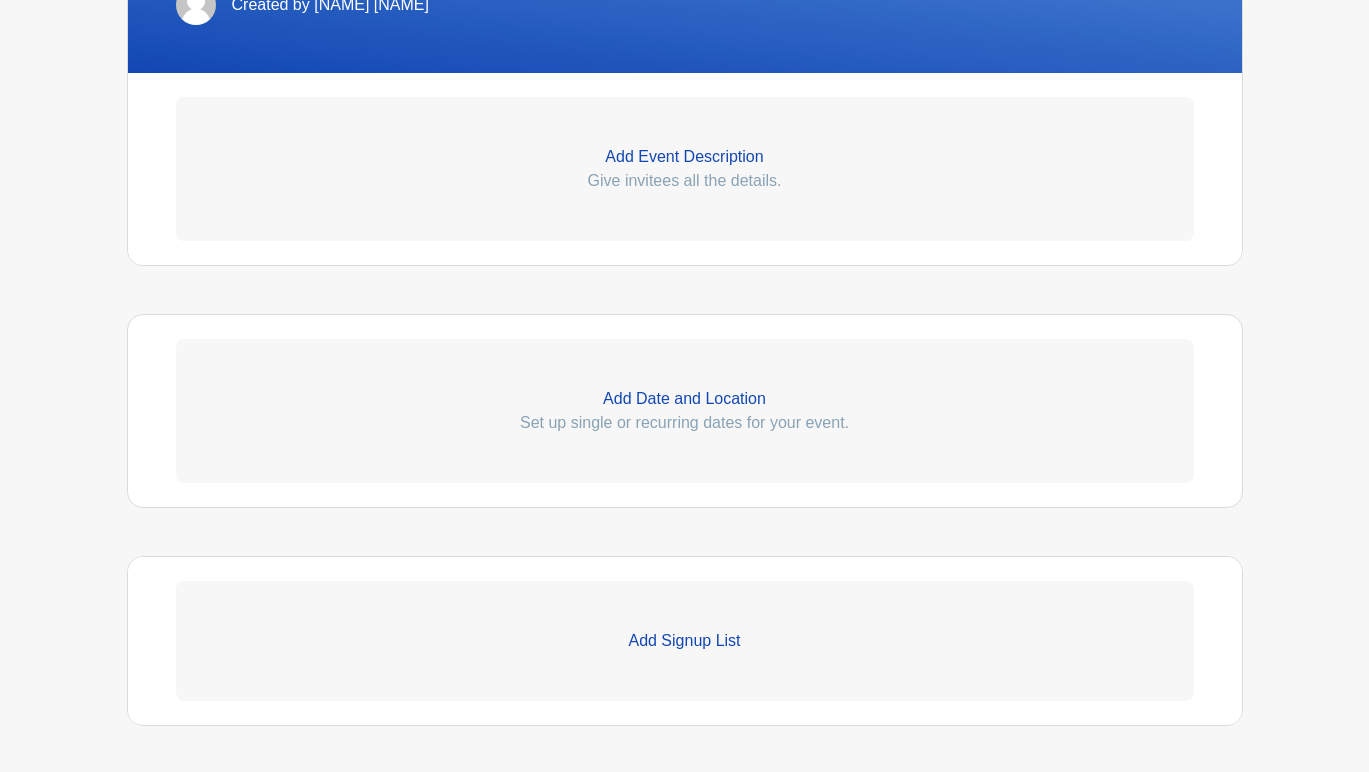 click on "Add Date and Location
Set up single or recurring dates for your event." at bounding box center [685, 411] 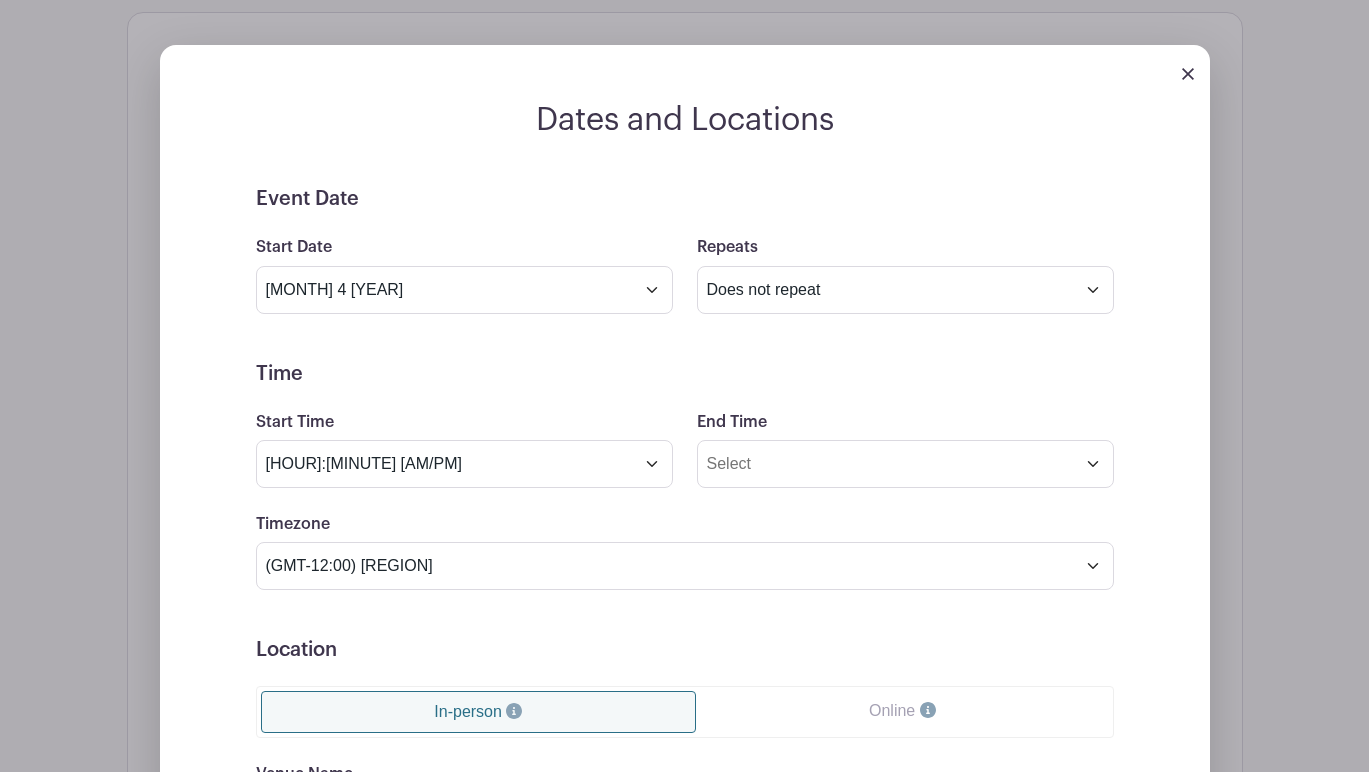 scroll, scrollTop: 896, scrollLeft: 0, axis: vertical 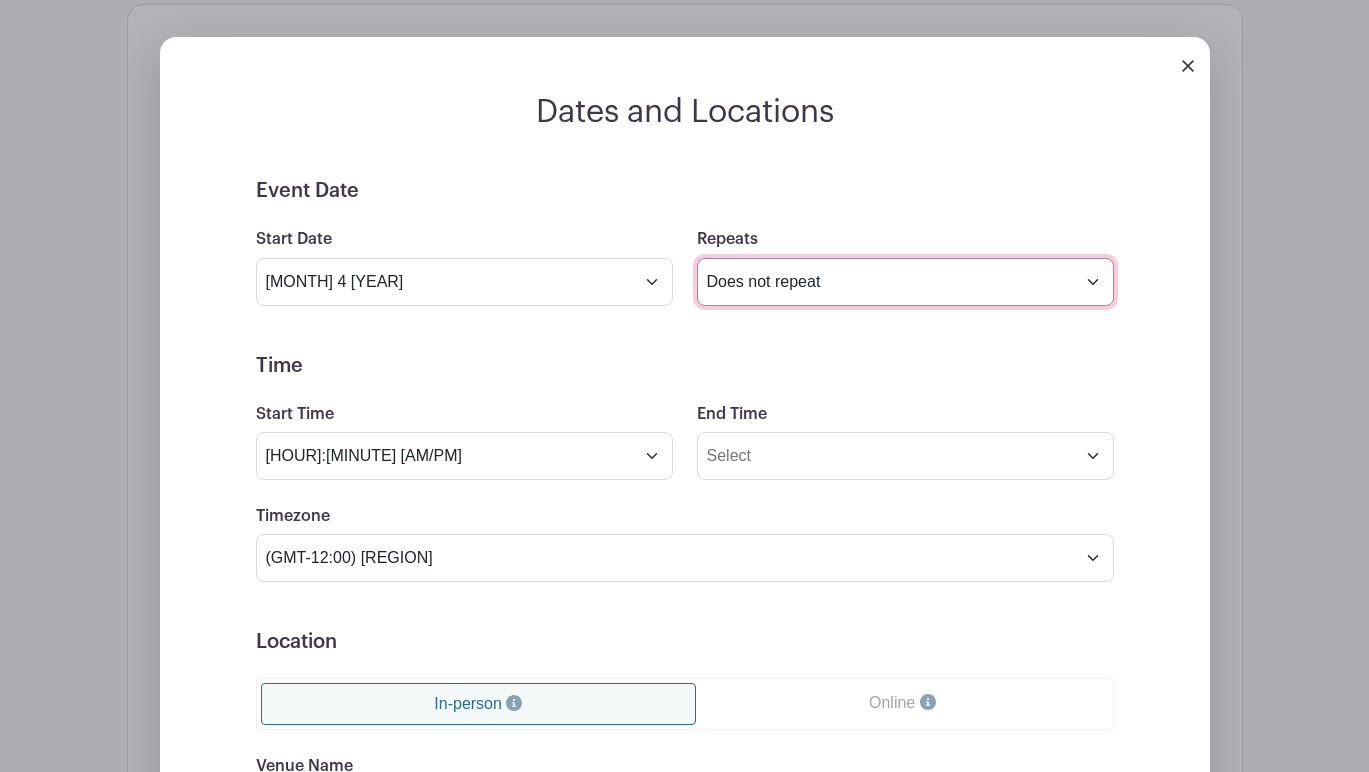 click on "Does not repeat
Daily
Weekly
Monthly on day 4
Monthly on the first Friday
Other..." at bounding box center [905, 282] 